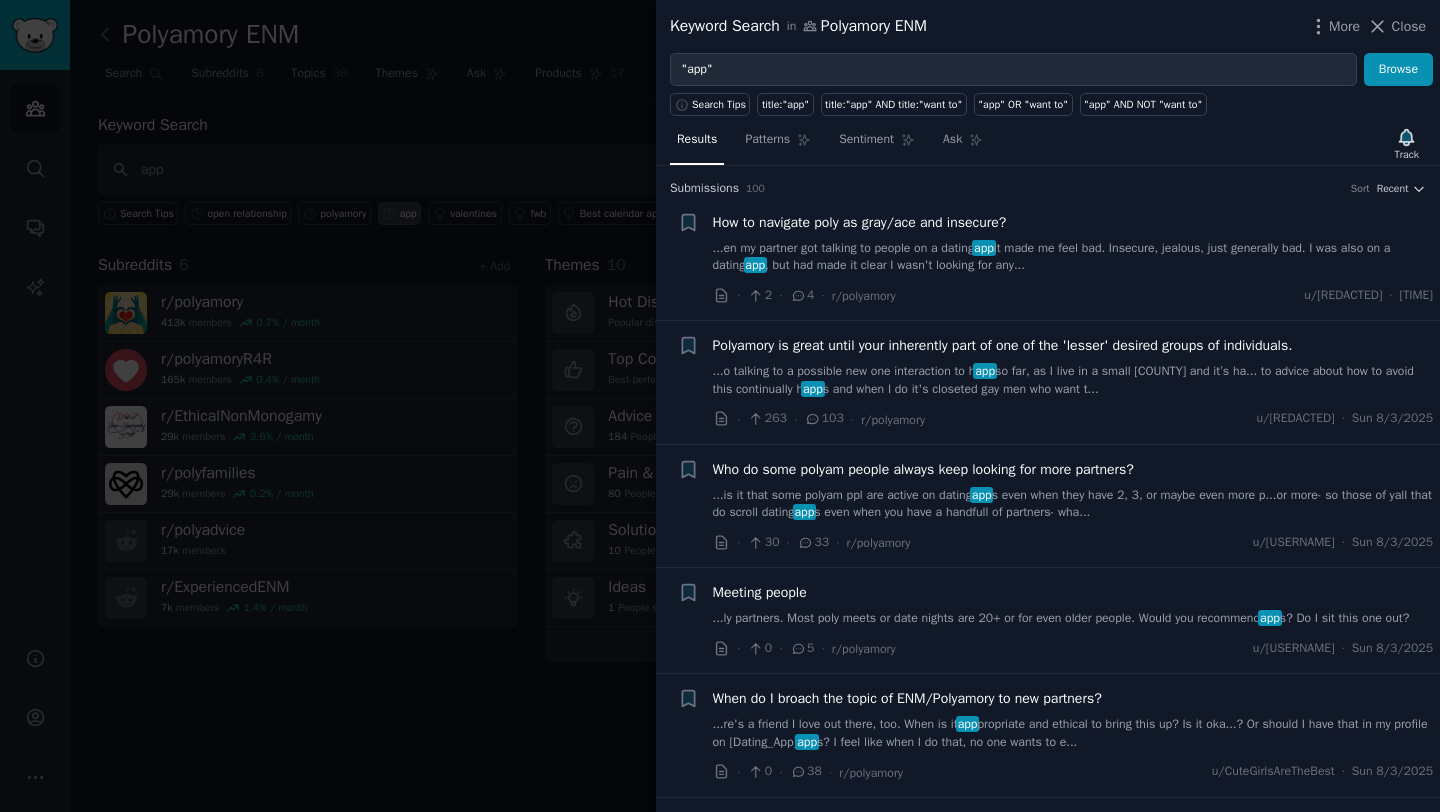 scroll, scrollTop: 0, scrollLeft: 0, axis: both 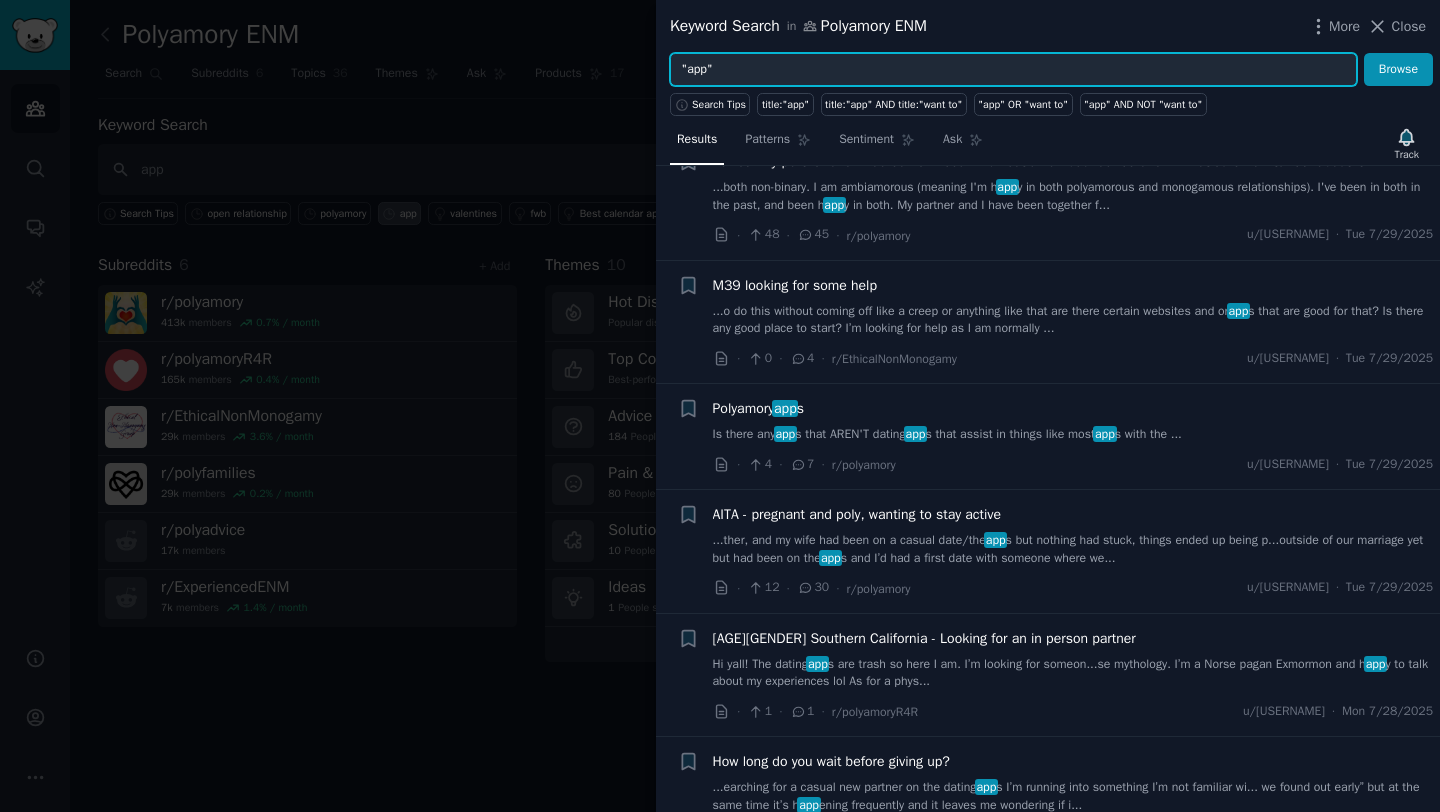 drag, startPoint x: 762, startPoint y: 67, endPoint x: 559, endPoint y: 67, distance: 203 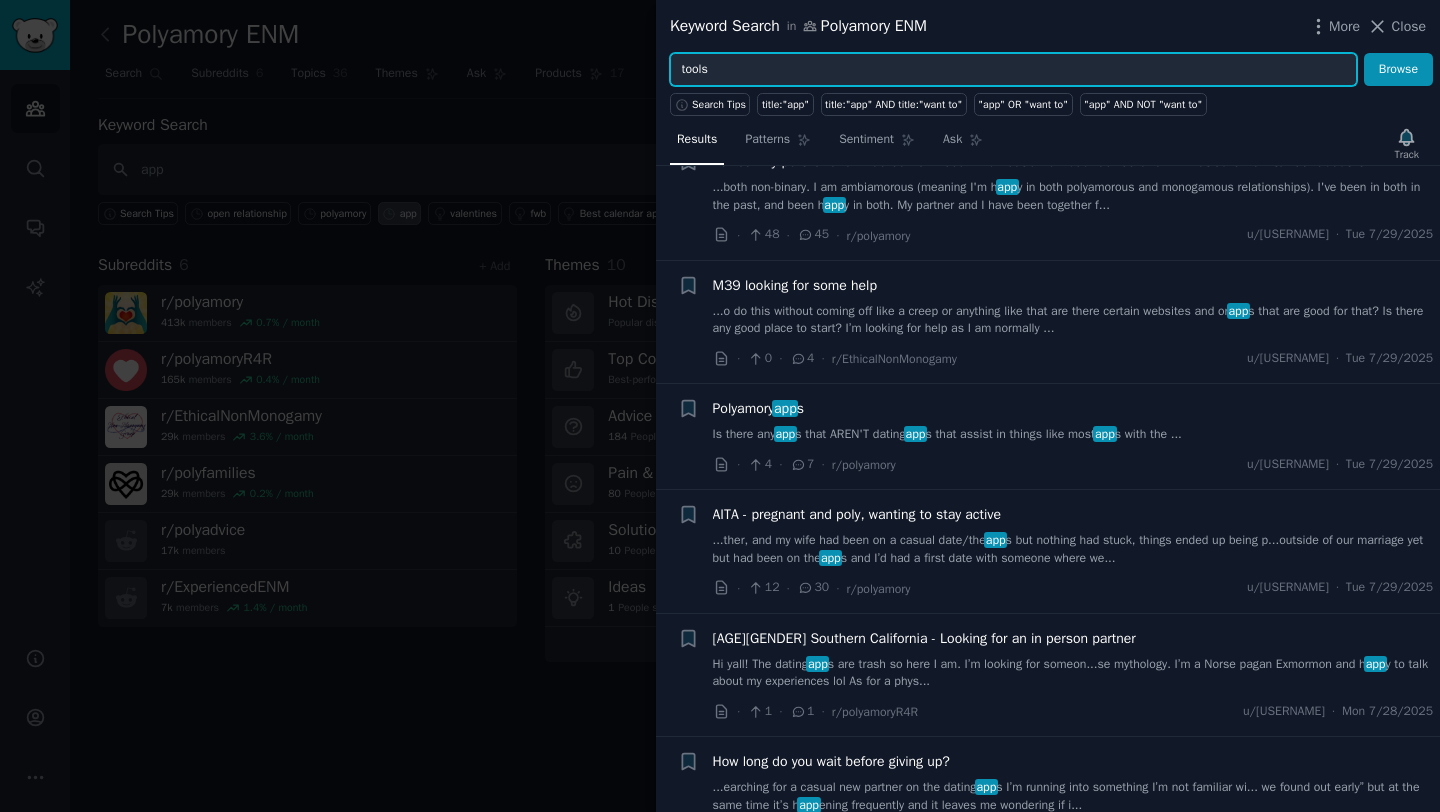 type on "tools" 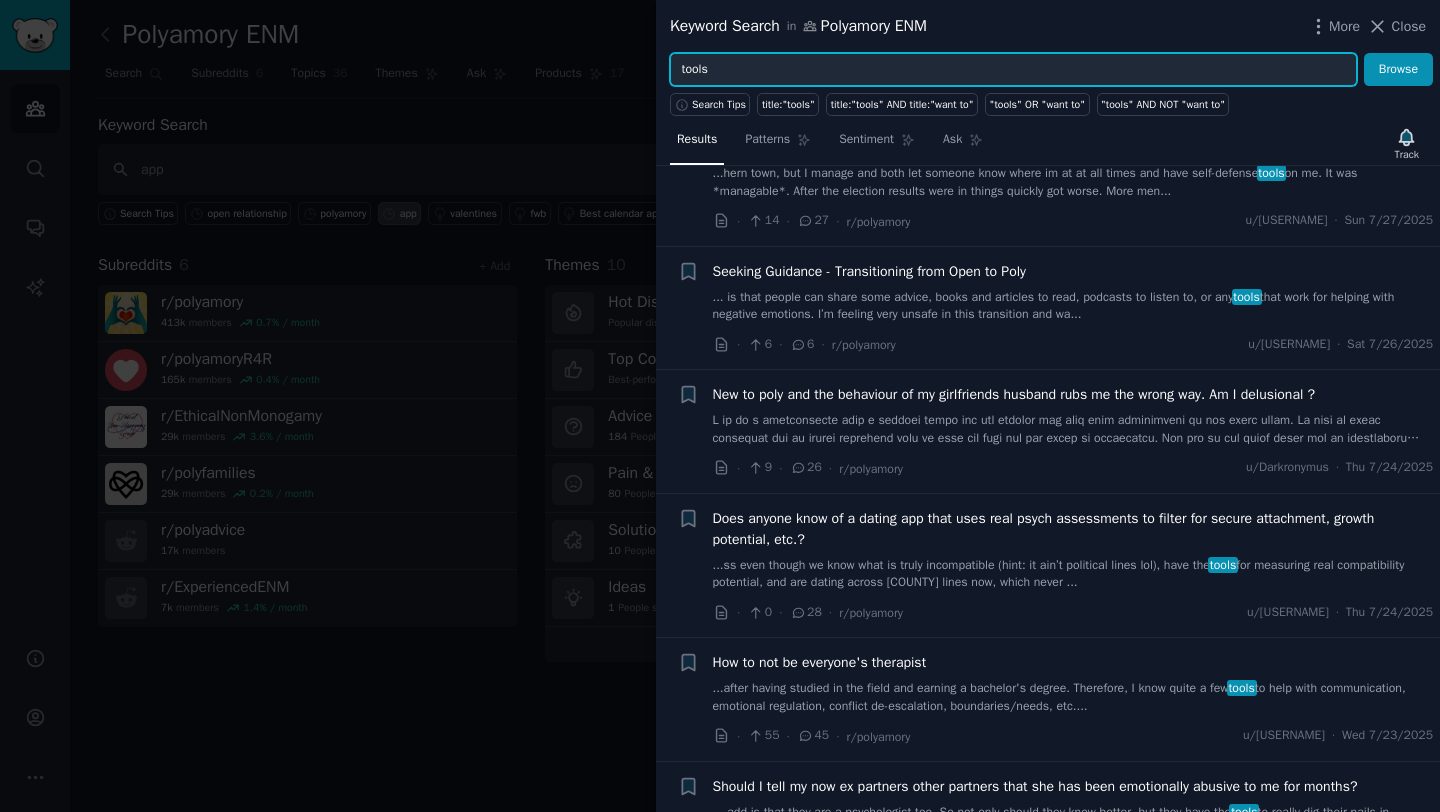 scroll, scrollTop: 554, scrollLeft: 0, axis: vertical 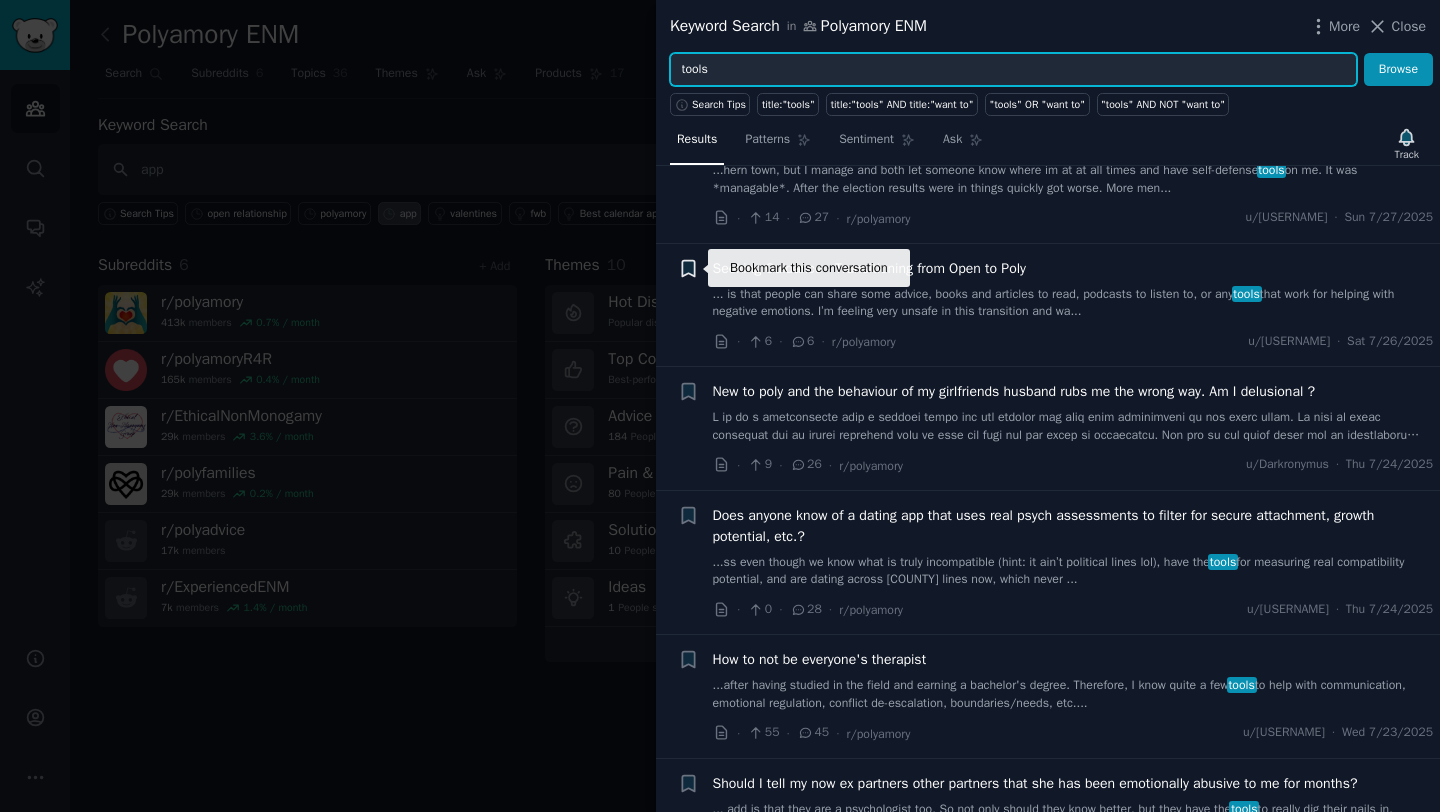 click 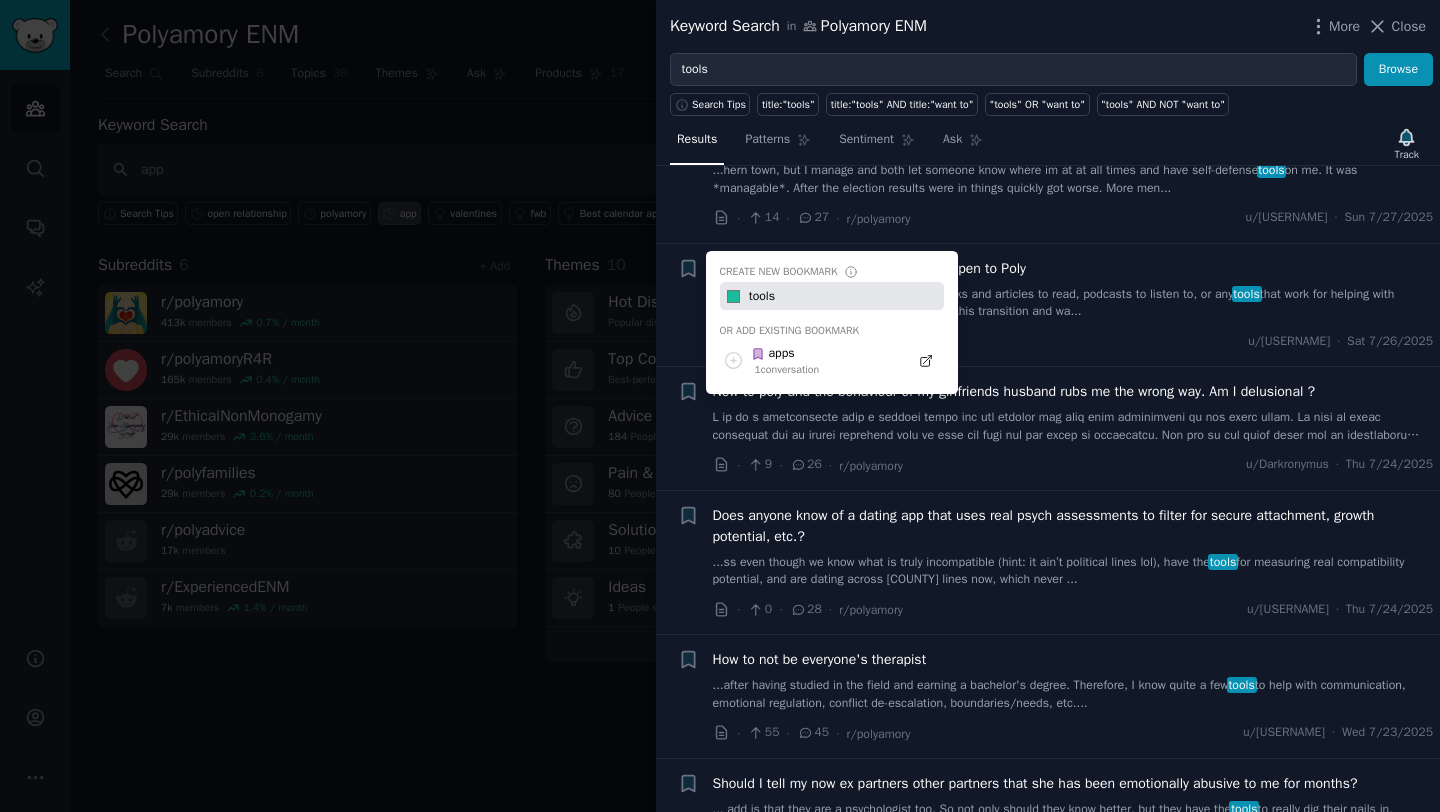 type on "tools" 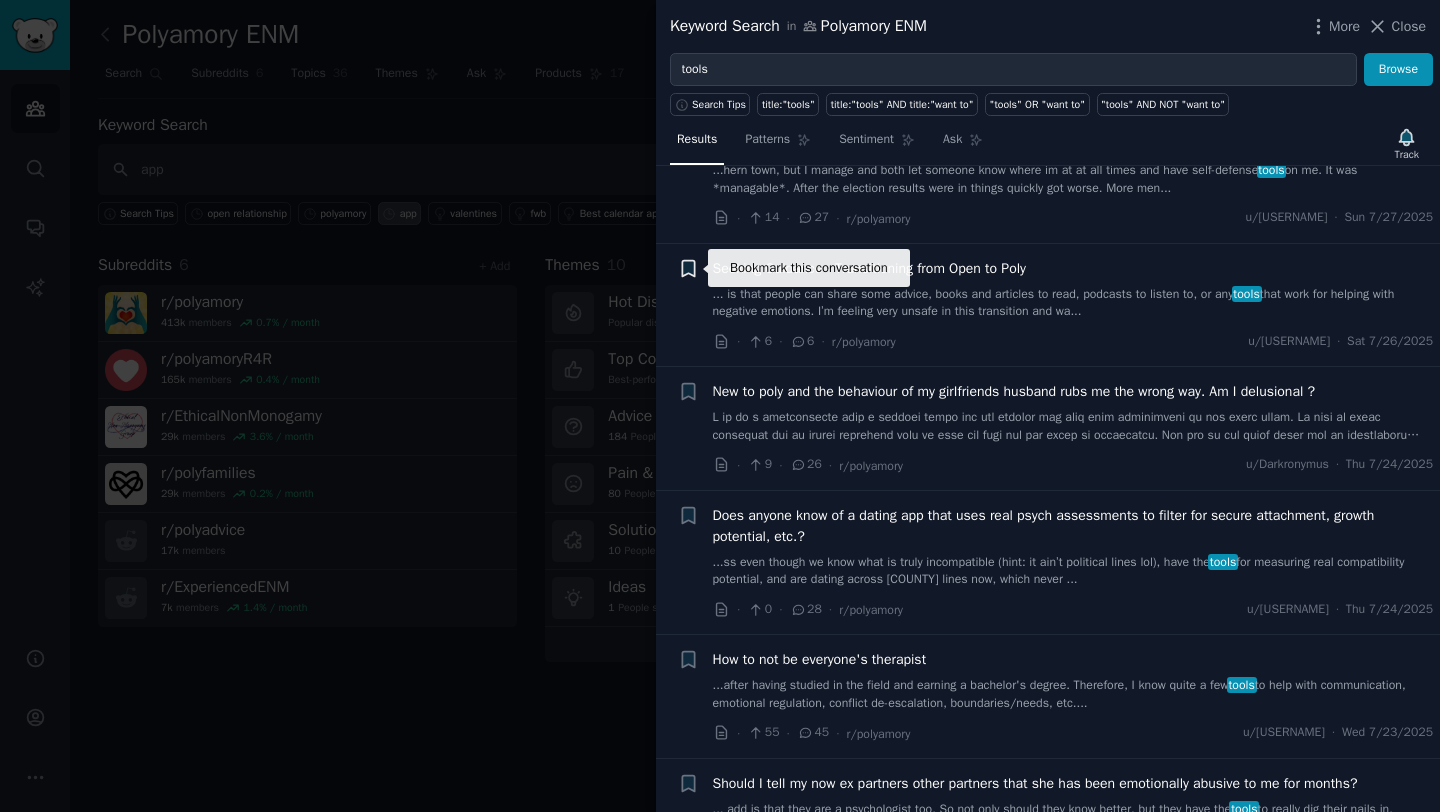 click 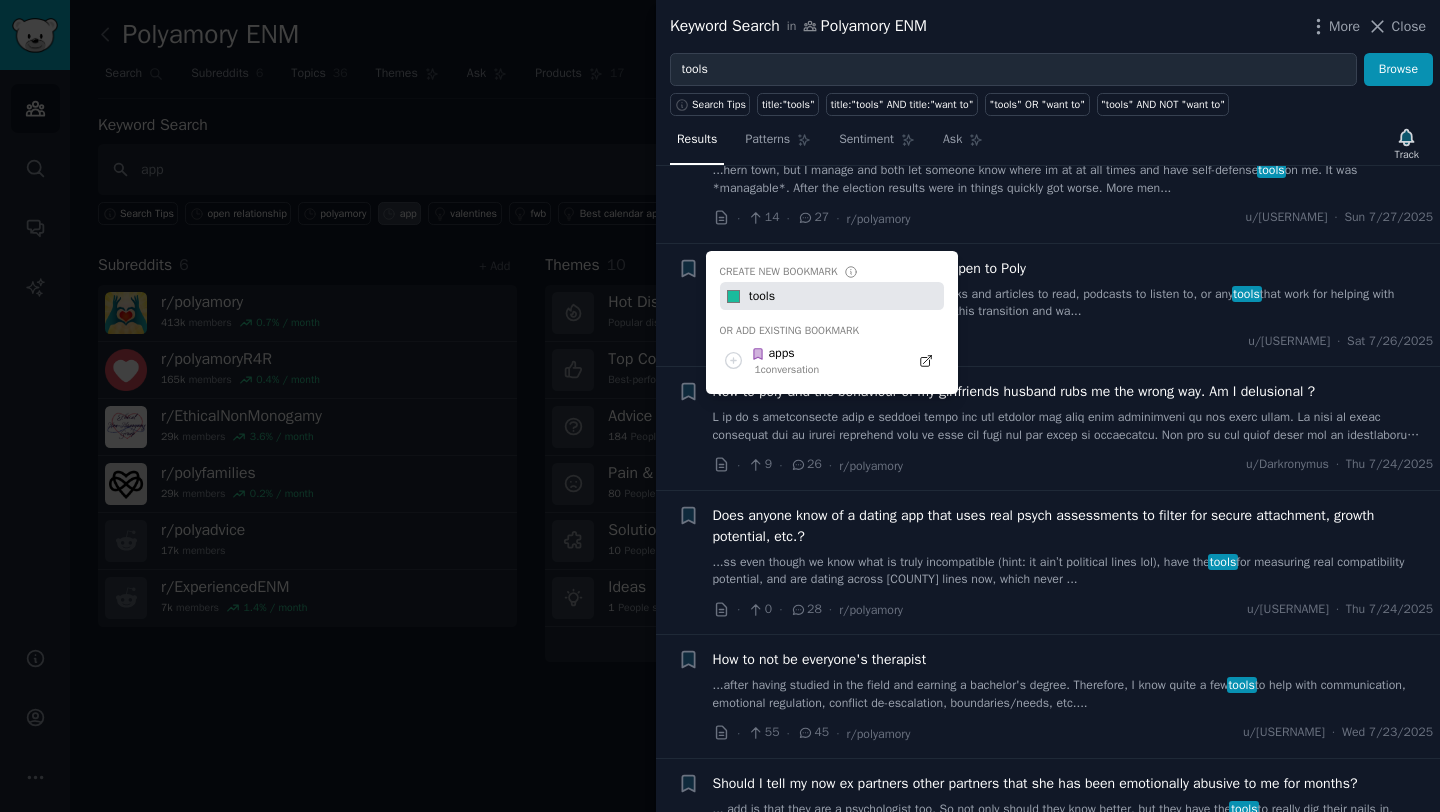 type 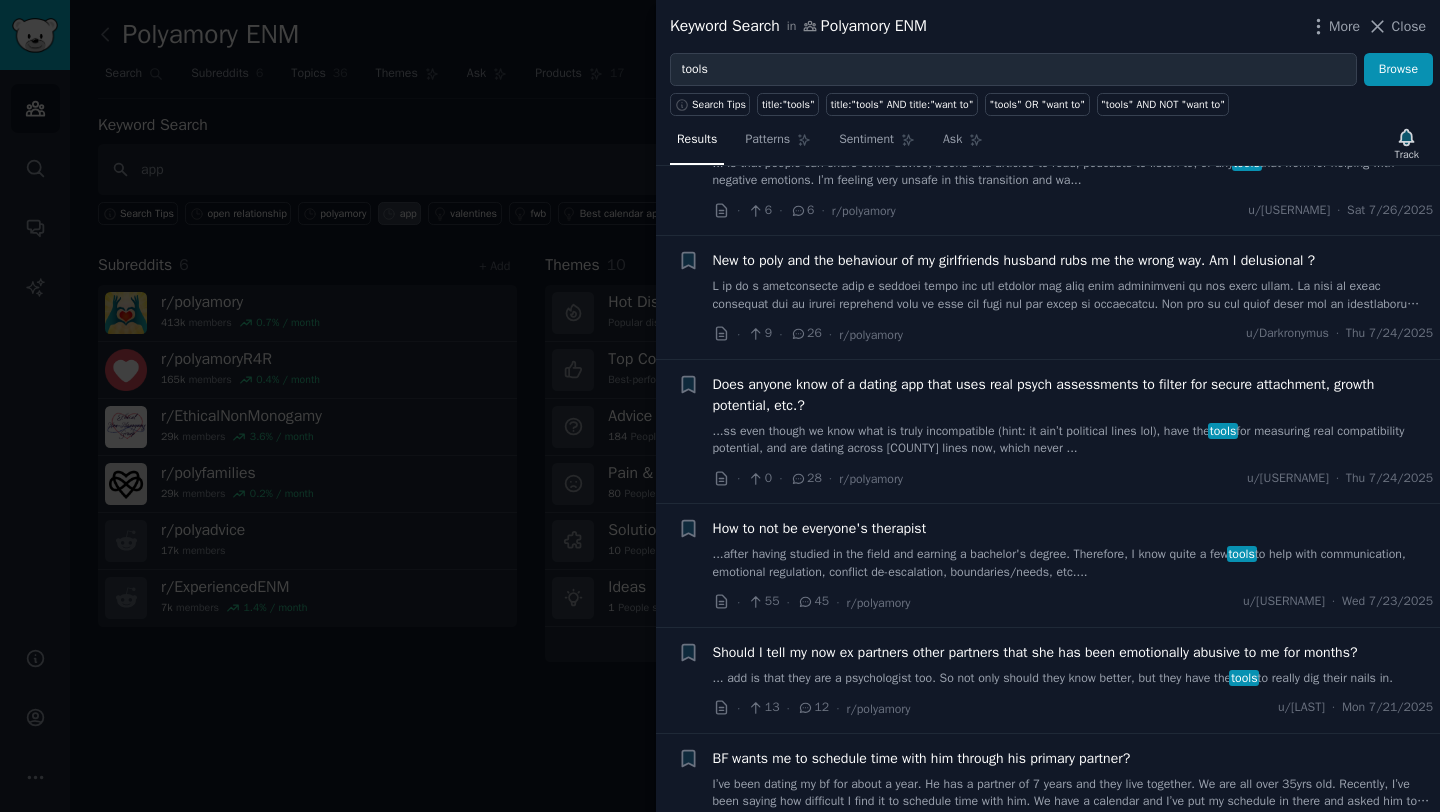 scroll, scrollTop: 699, scrollLeft: 0, axis: vertical 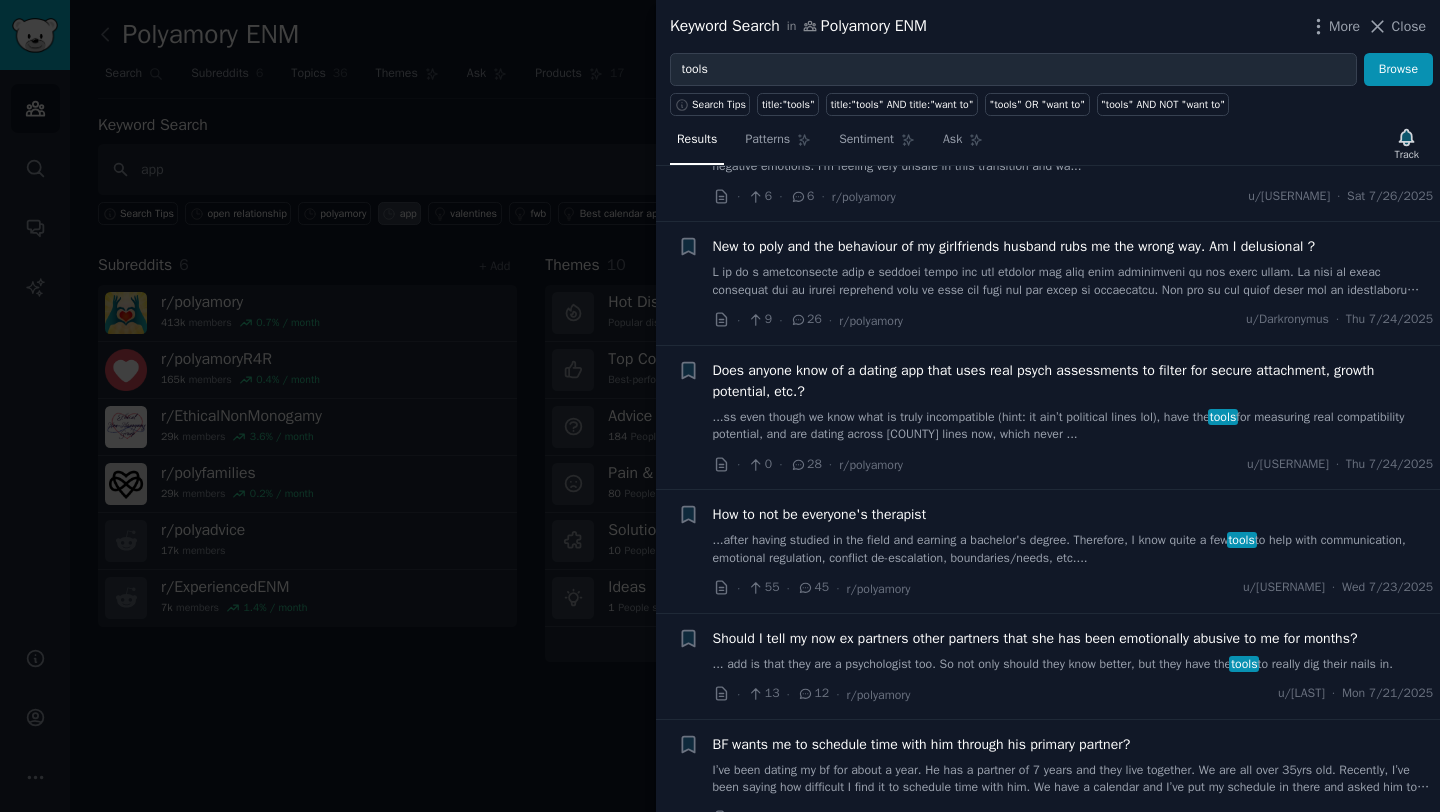 click at bounding box center (1073, 281) 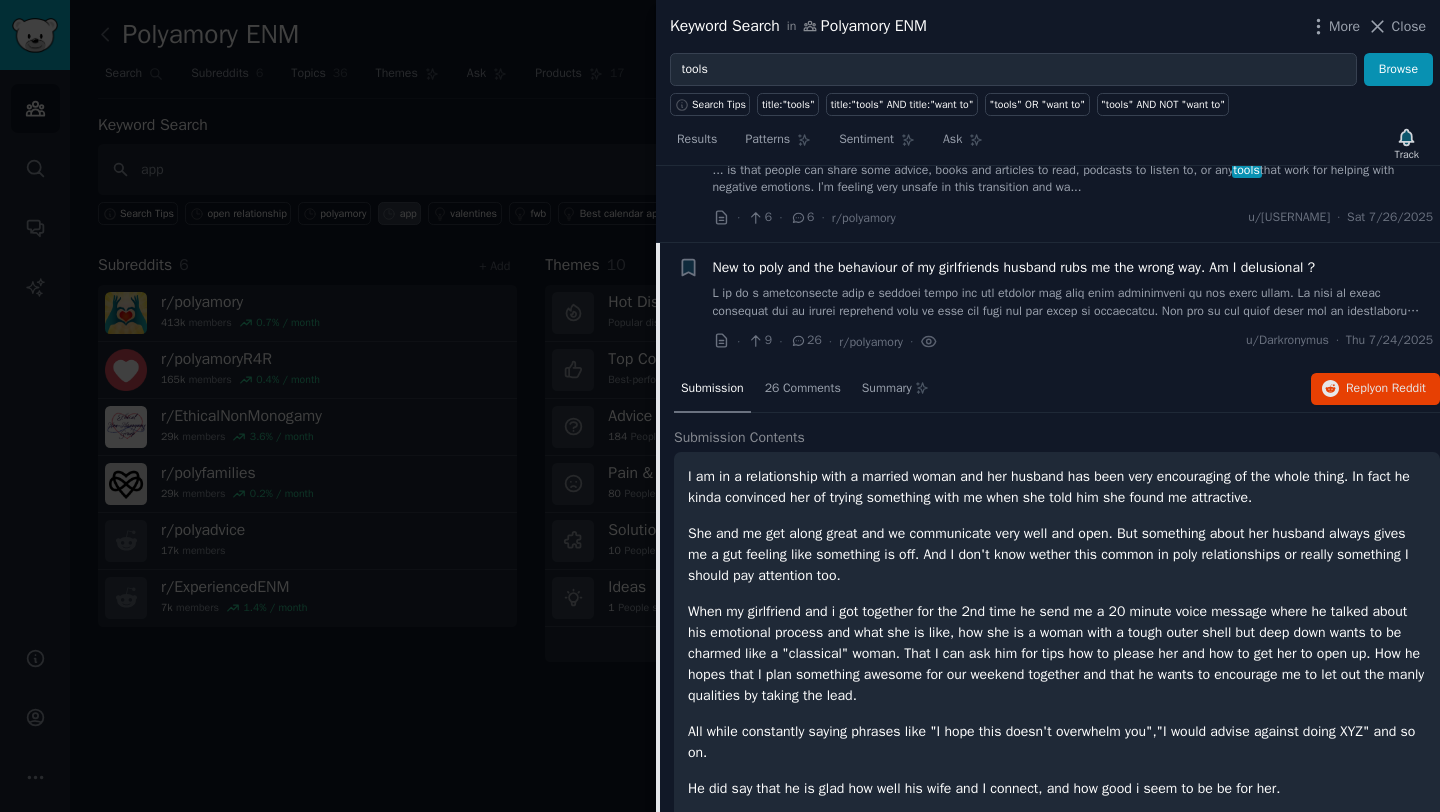 scroll, scrollTop: 670, scrollLeft: 0, axis: vertical 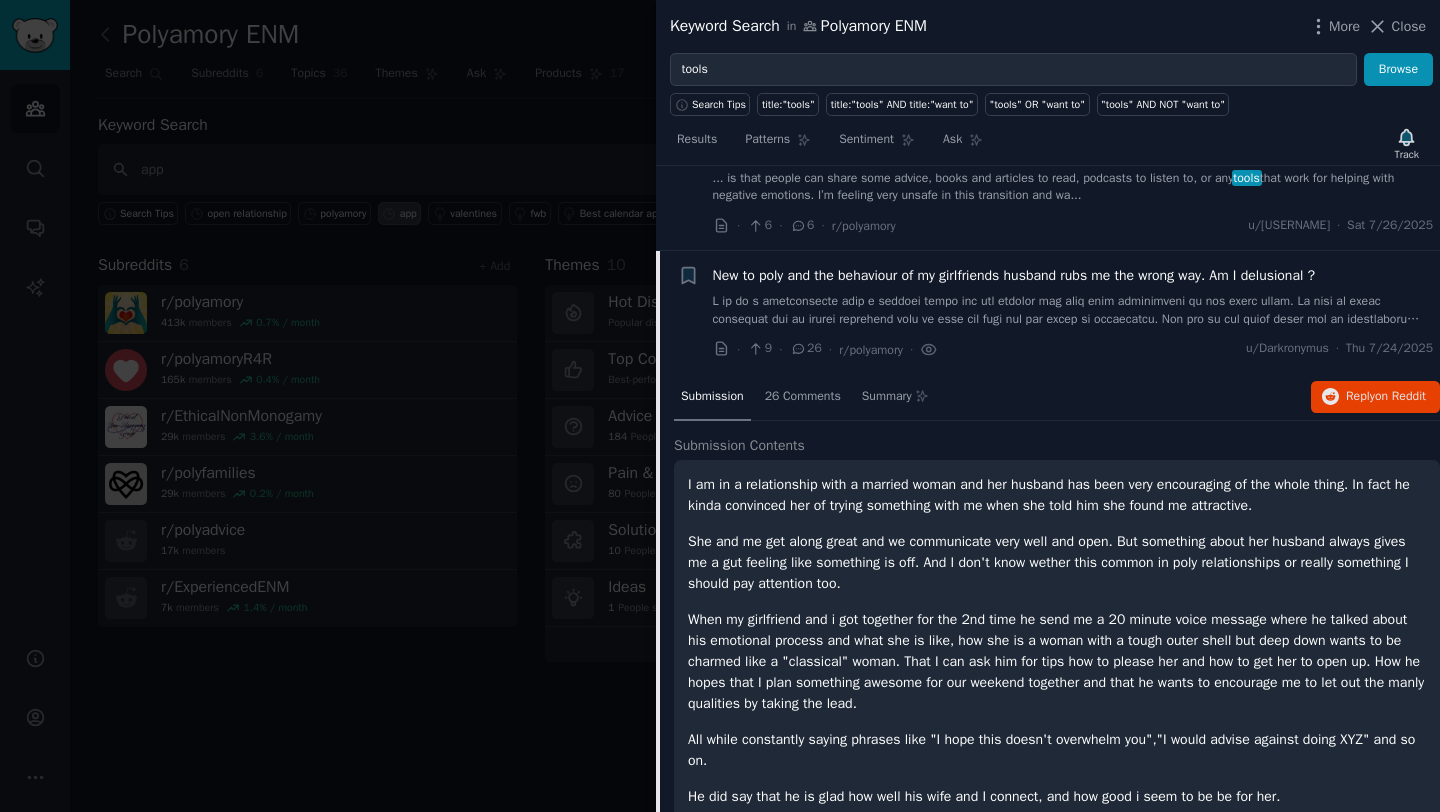 click at bounding box center (1073, 310) 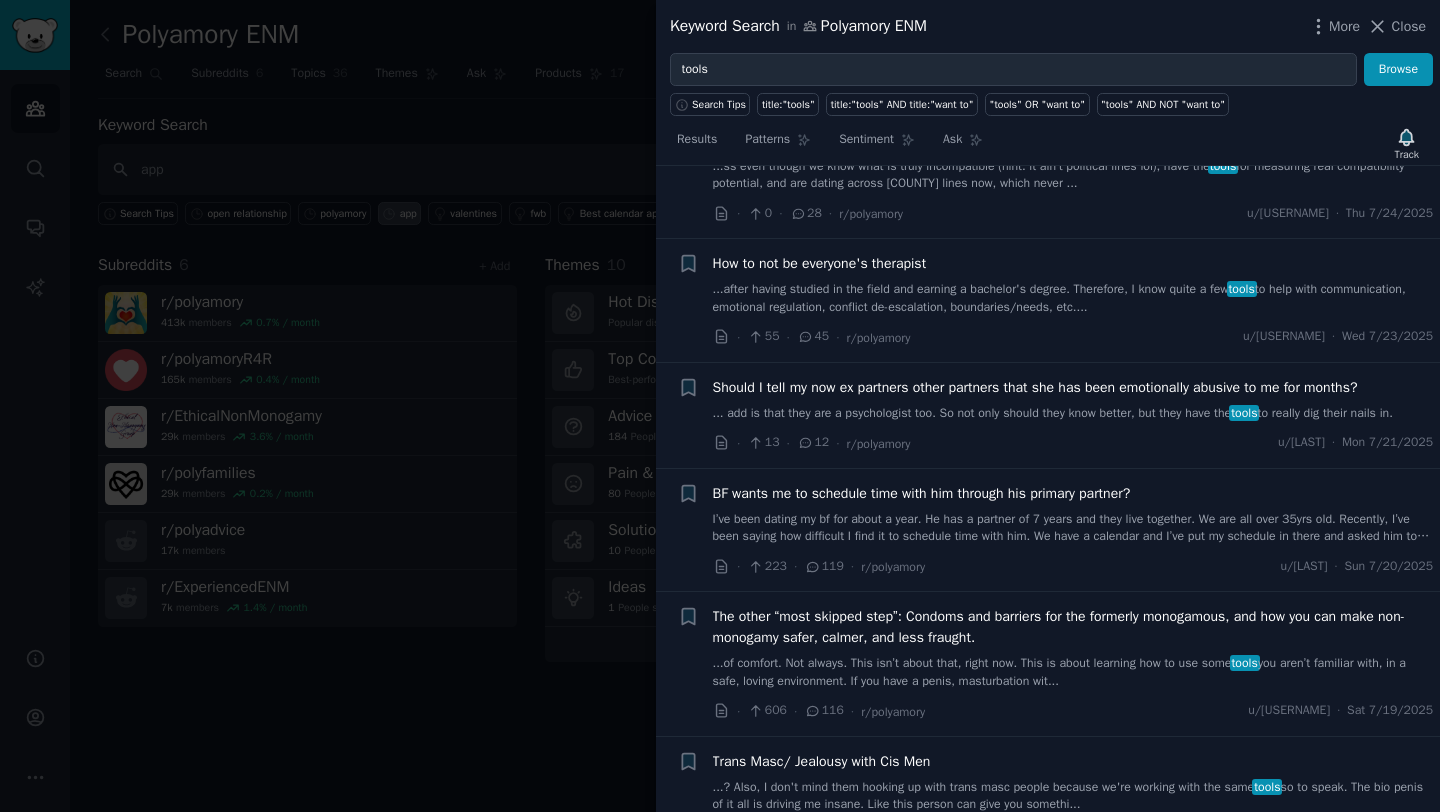 scroll, scrollTop: 970, scrollLeft: 0, axis: vertical 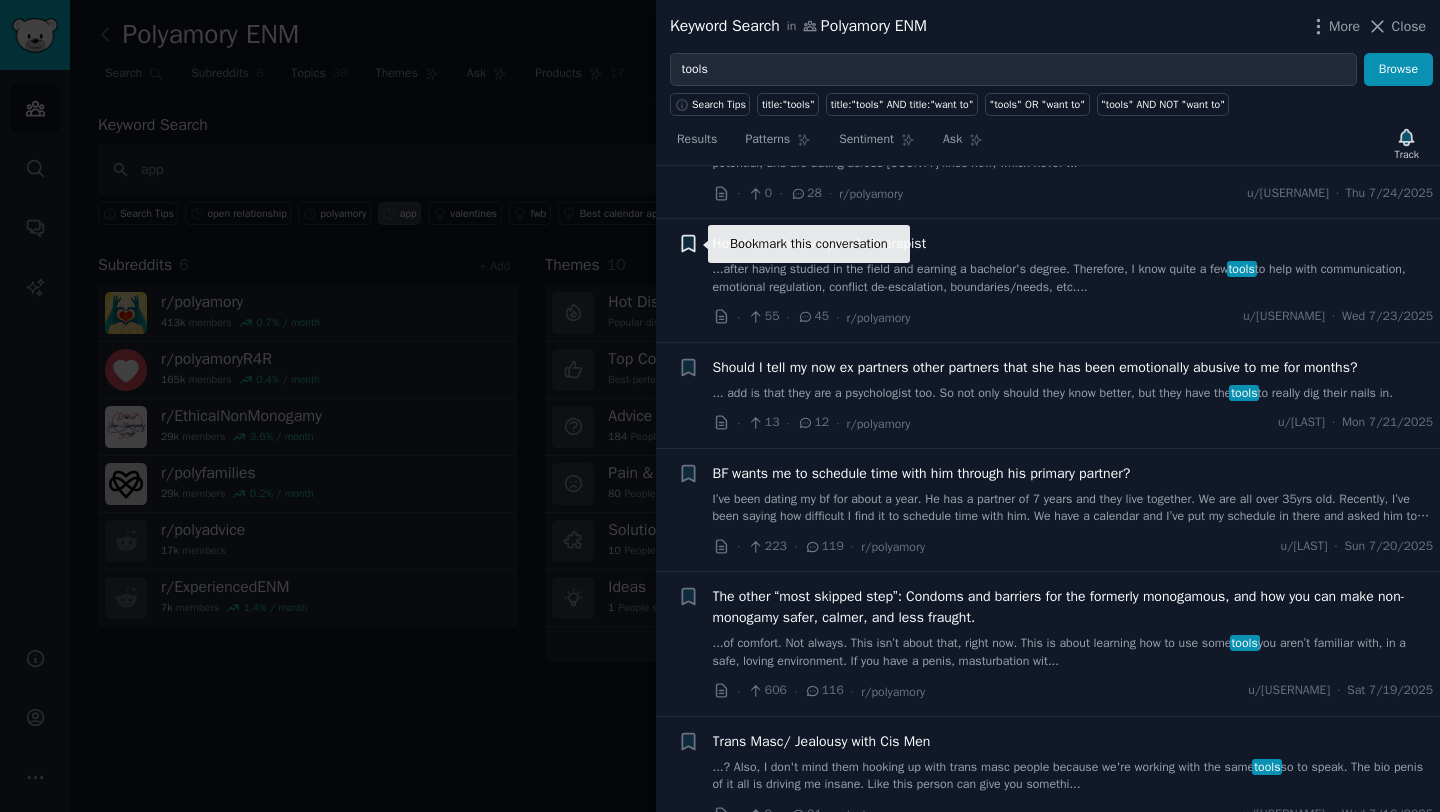 click 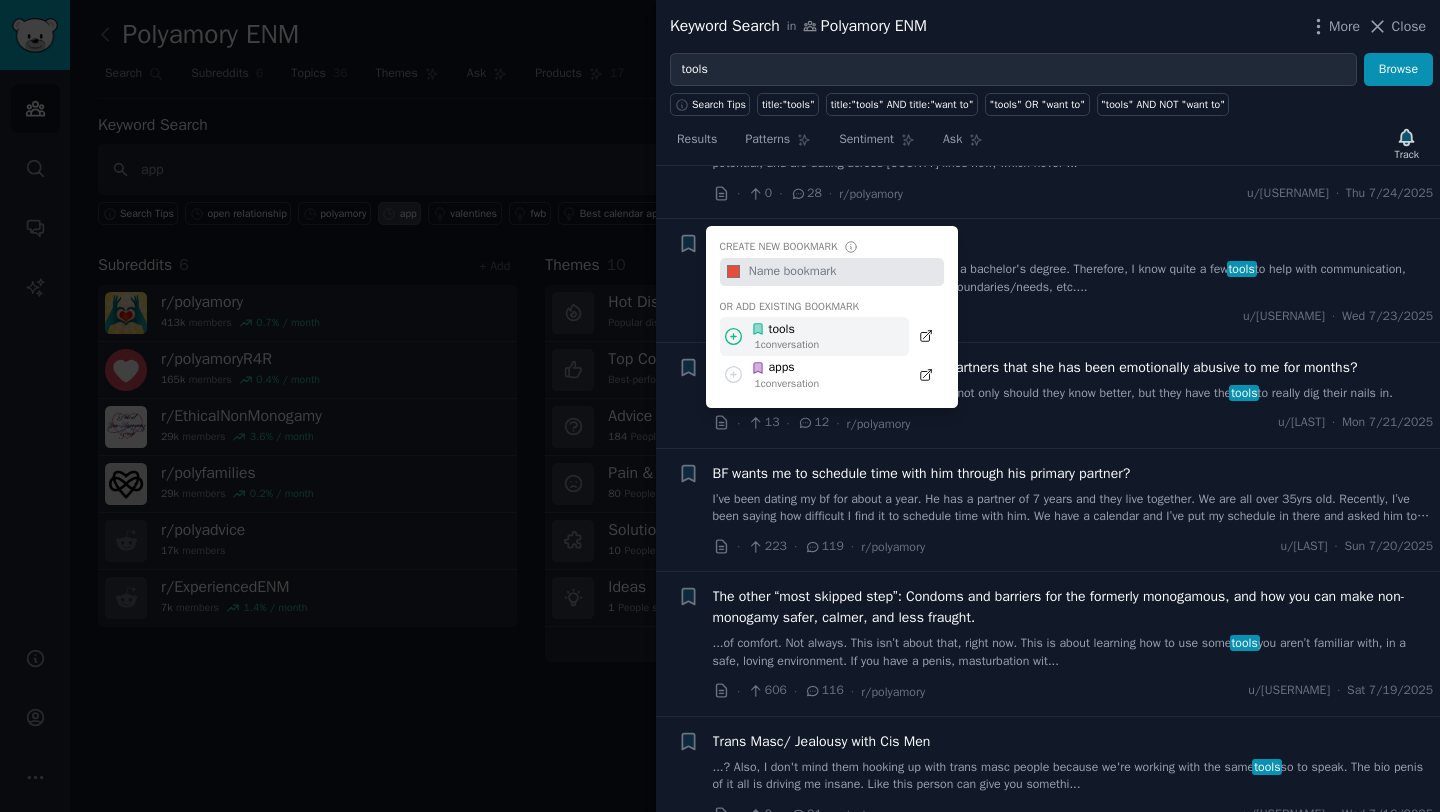 click on "tools 1  conversation" at bounding box center [814, 336] 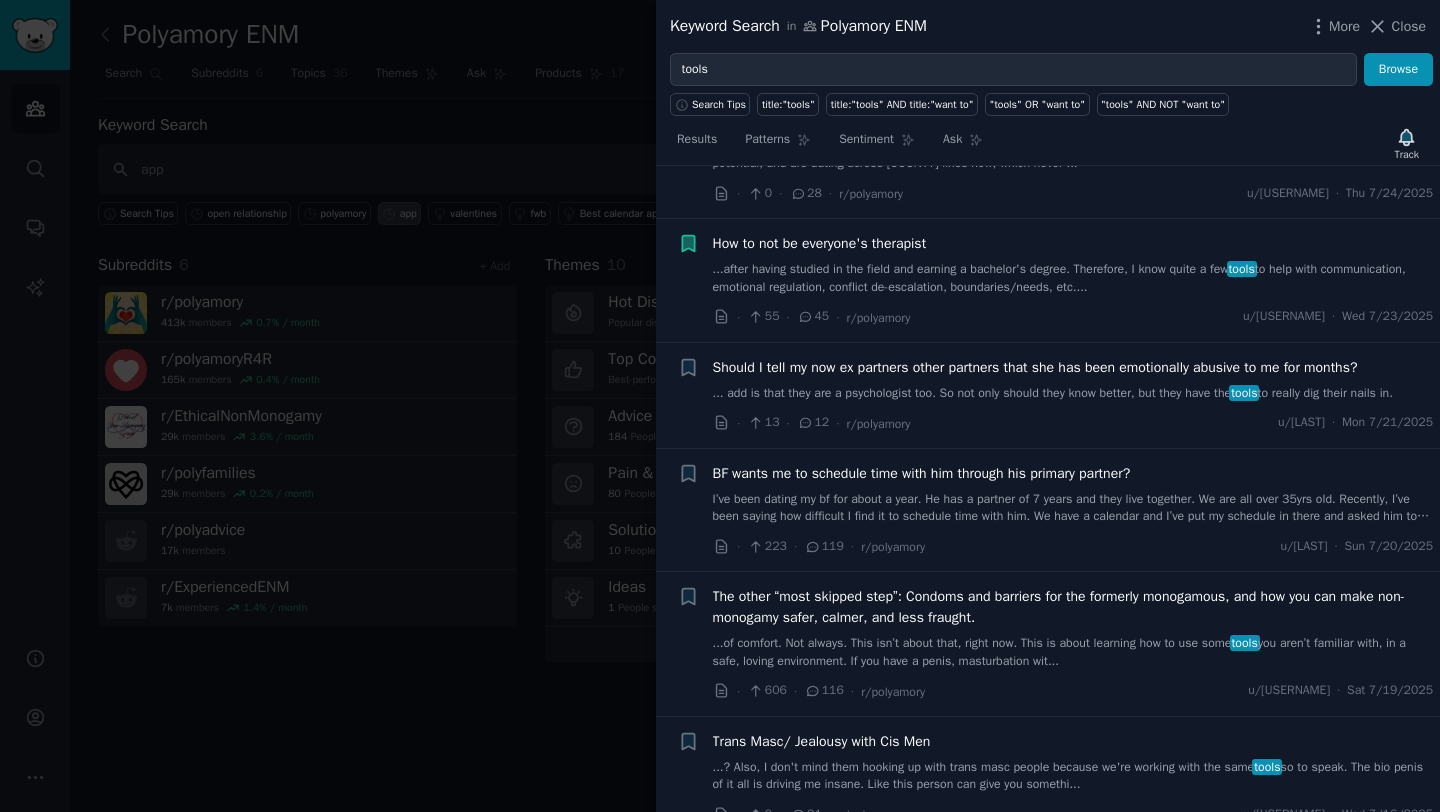 click on "after having studied in the field and earning a bachelor's degree. Therefore, I know quite a few tools to help with communication, emotional regulation, conflict de-escalation, boundaries/needs, etc...." at bounding box center [1073, 278] 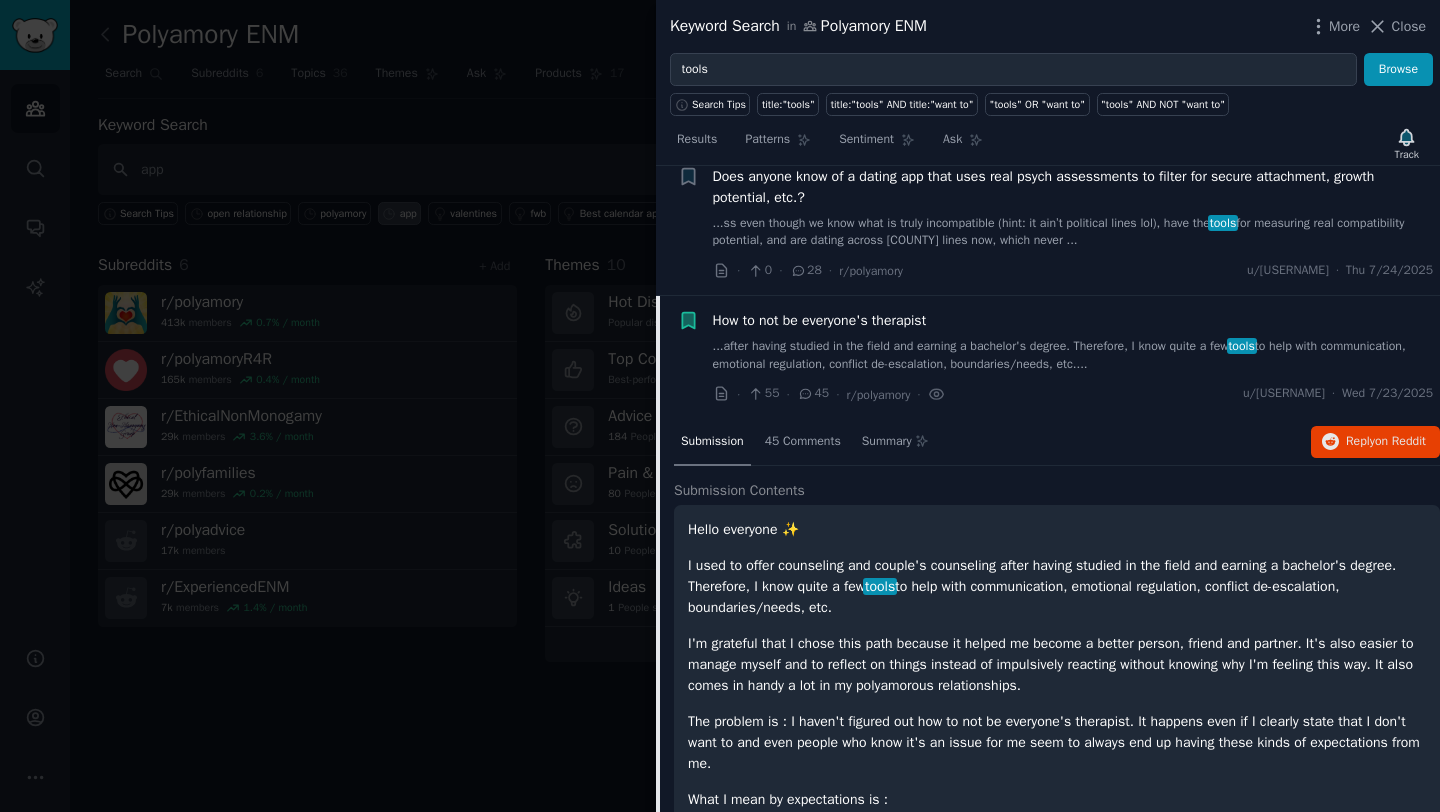 scroll, scrollTop: 880, scrollLeft: 0, axis: vertical 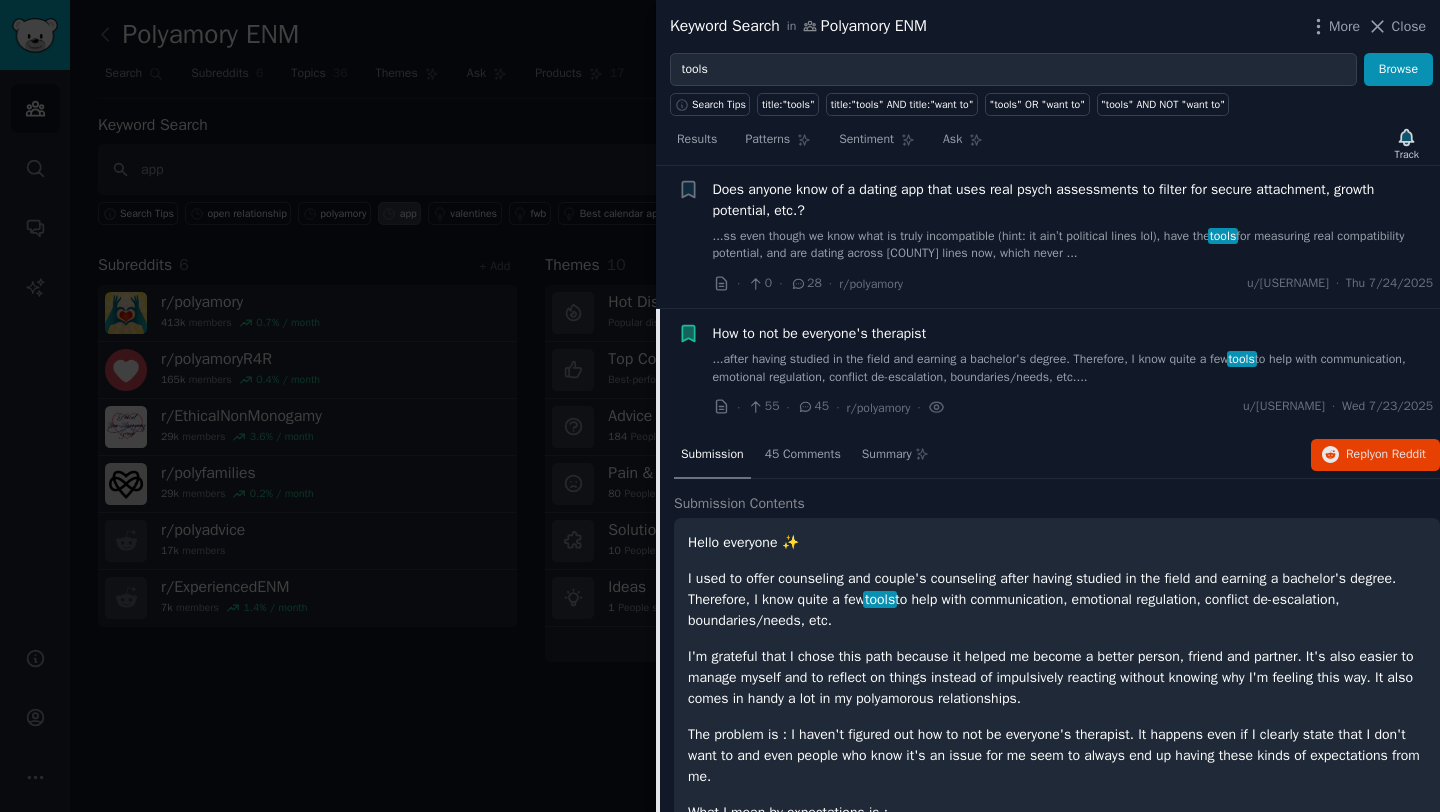 click on "How to not be everyone's therapist" at bounding box center (1073, 333) 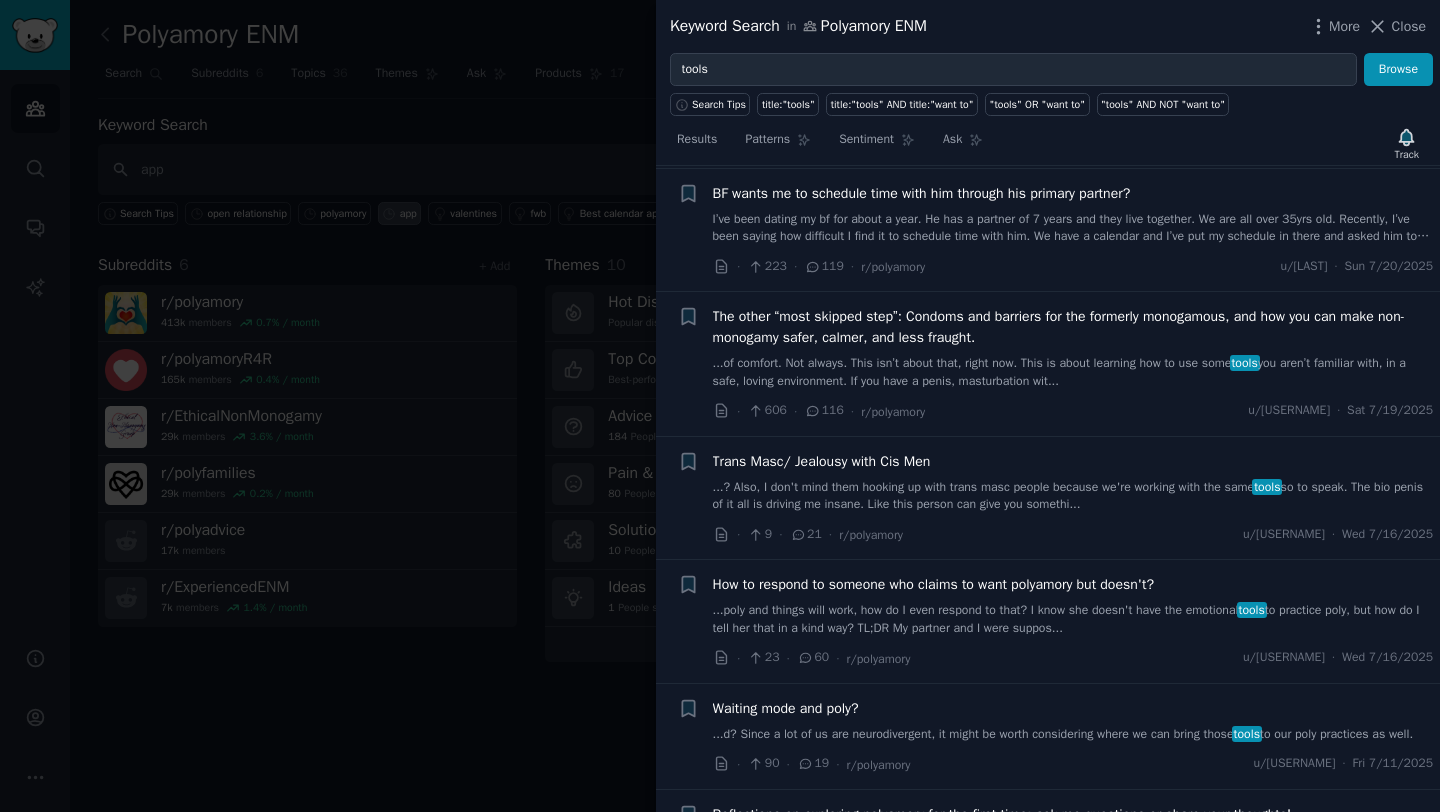 scroll, scrollTop: 1274, scrollLeft: 0, axis: vertical 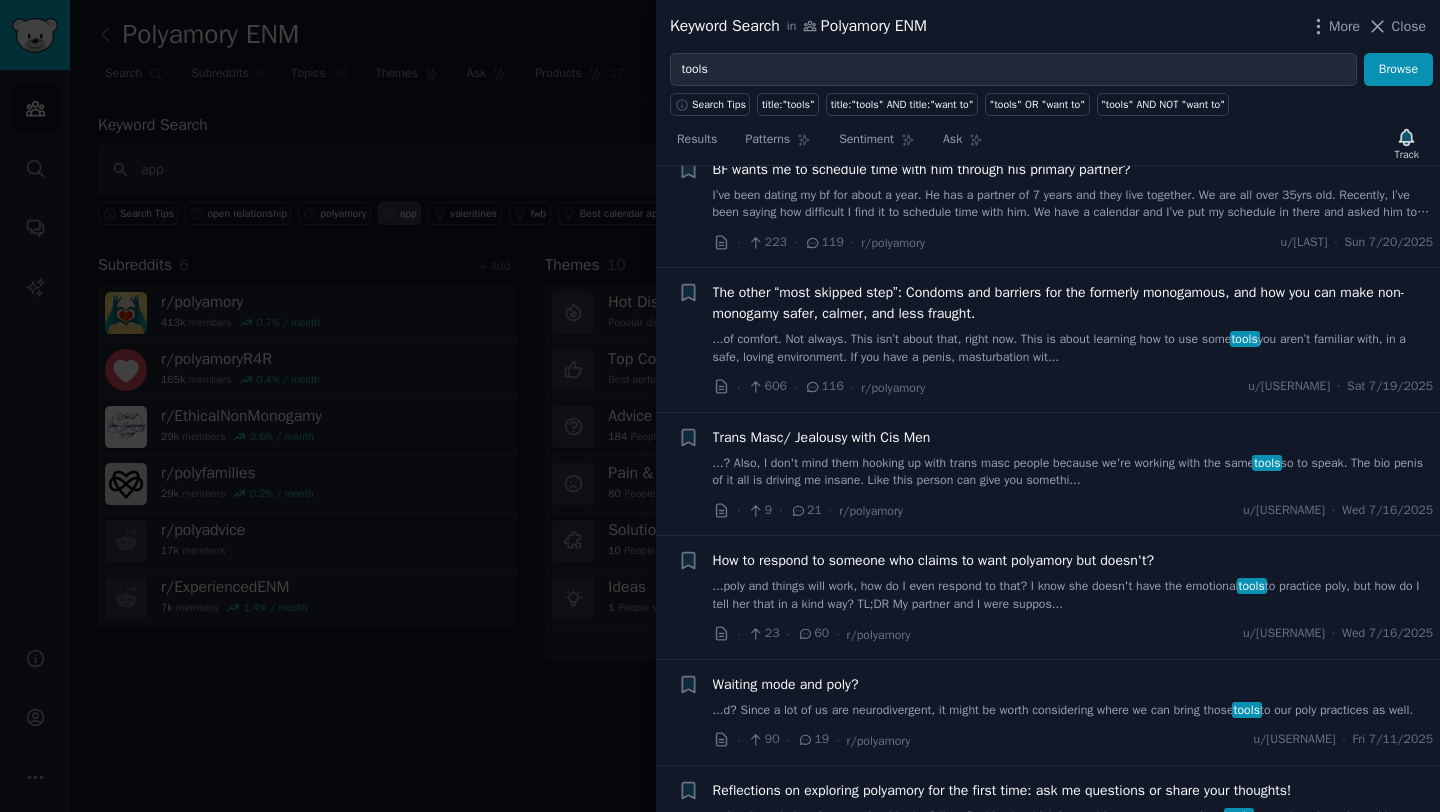 click on "The other “most skipped step”: Condoms and barriers for the formerly monogamous, and how you can make non-monogamy safer, calmer, and less fraught." at bounding box center (1073, 303) 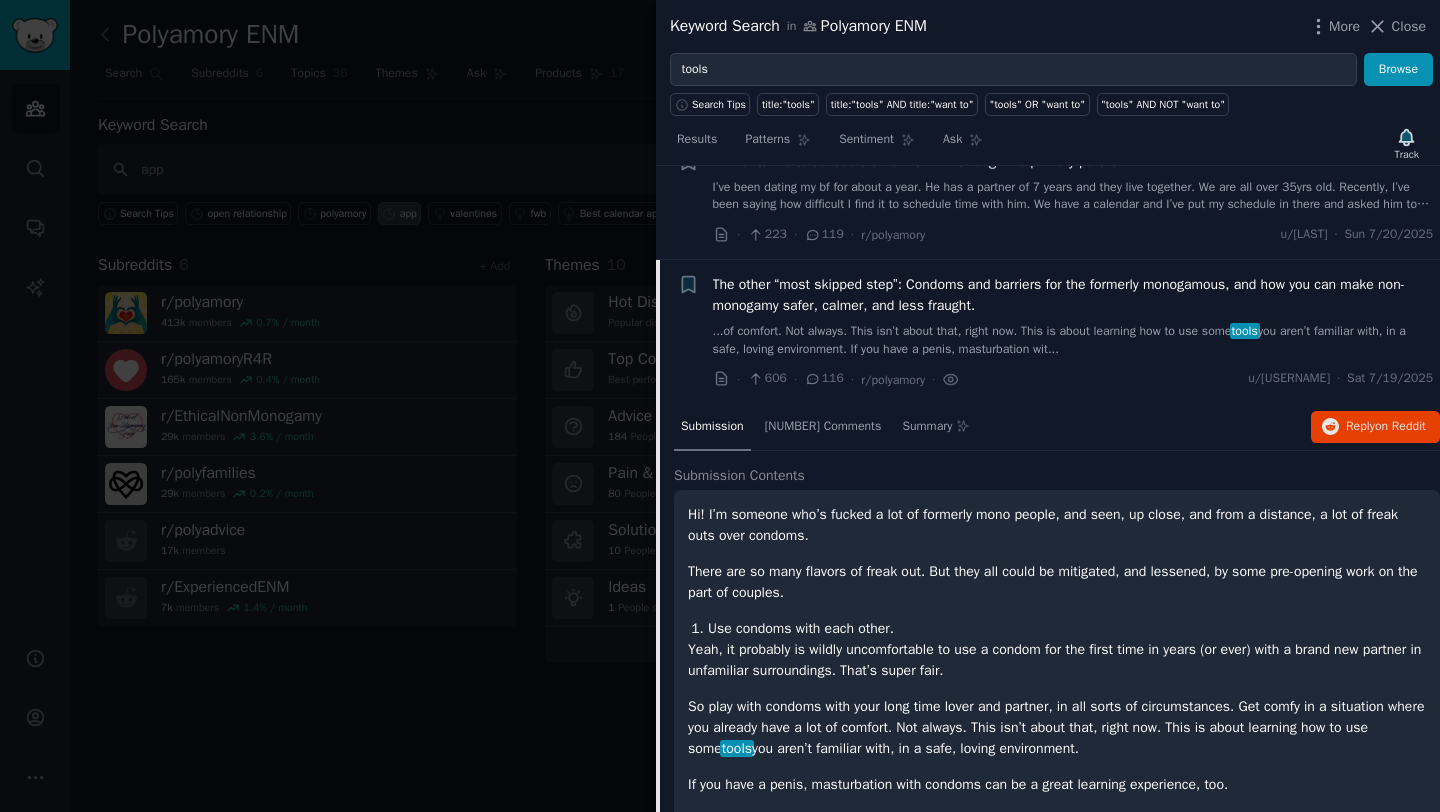 scroll, scrollTop: 1280, scrollLeft: 0, axis: vertical 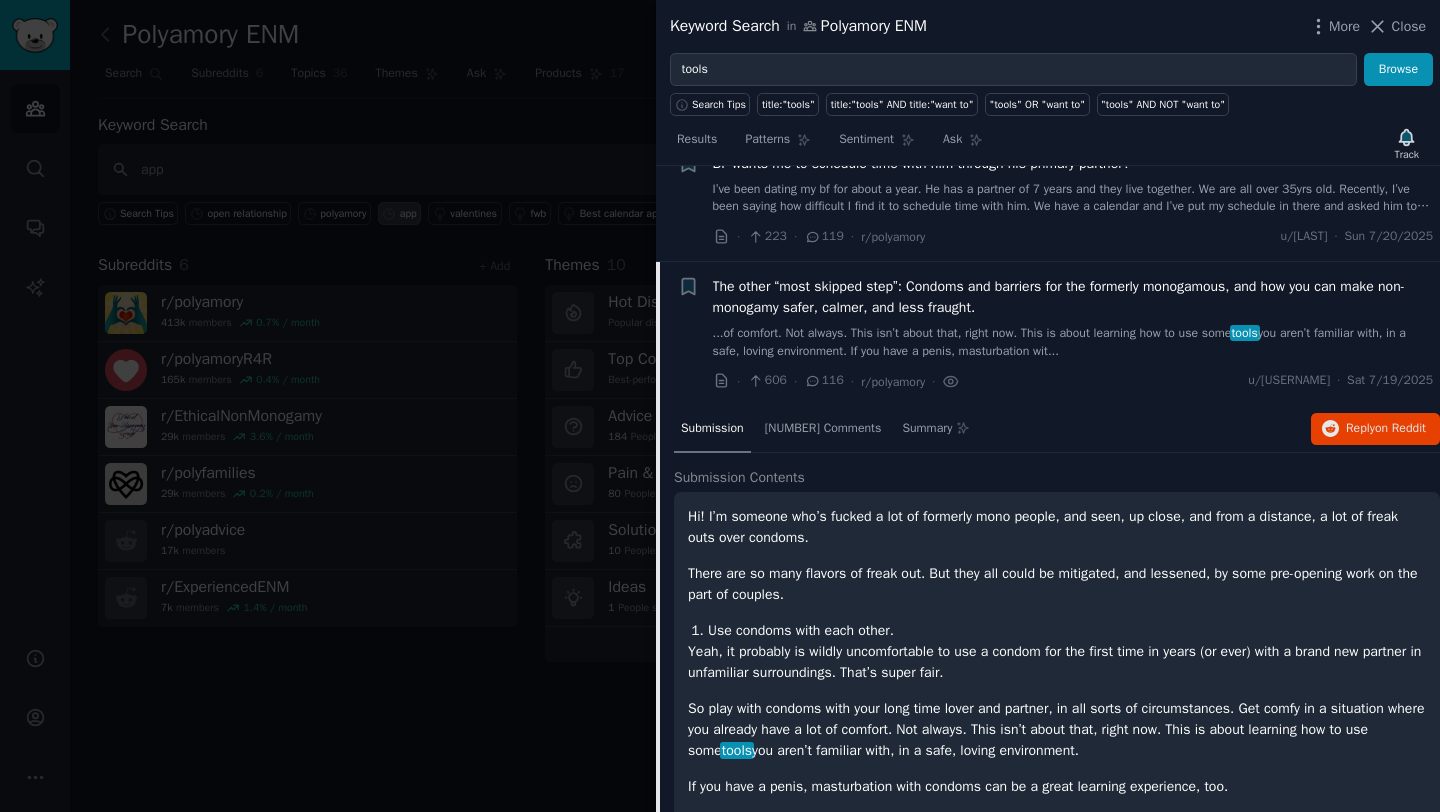 click on "The other “most skipped step”: Condoms and barriers for the formerly monogamous, and how you can make non-monogamy safer, calmer, and less fraught." at bounding box center [1073, 297] 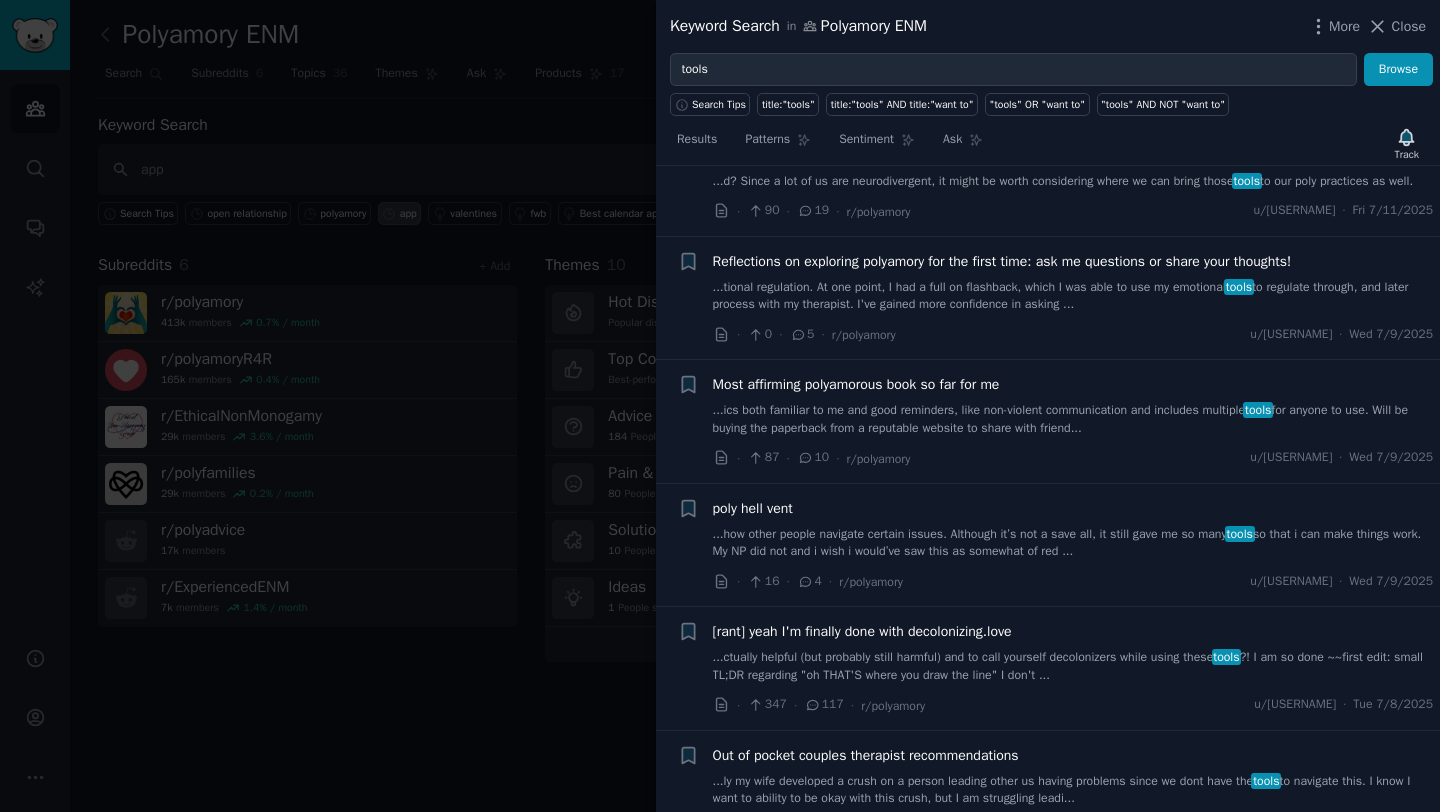 scroll, scrollTop: 1806, scrollLeft: 0, axis: vertical 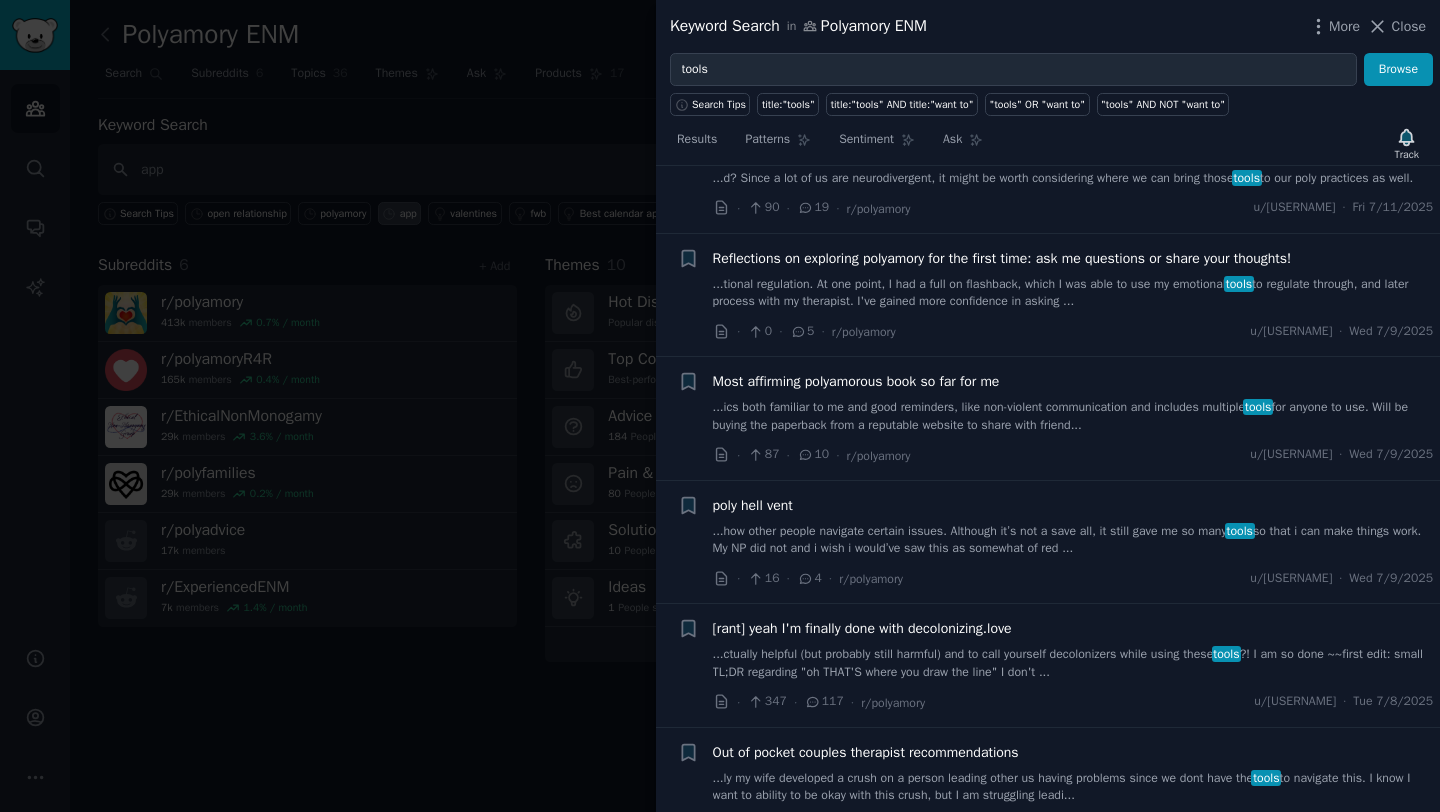 click at bounding box center [720, 406] 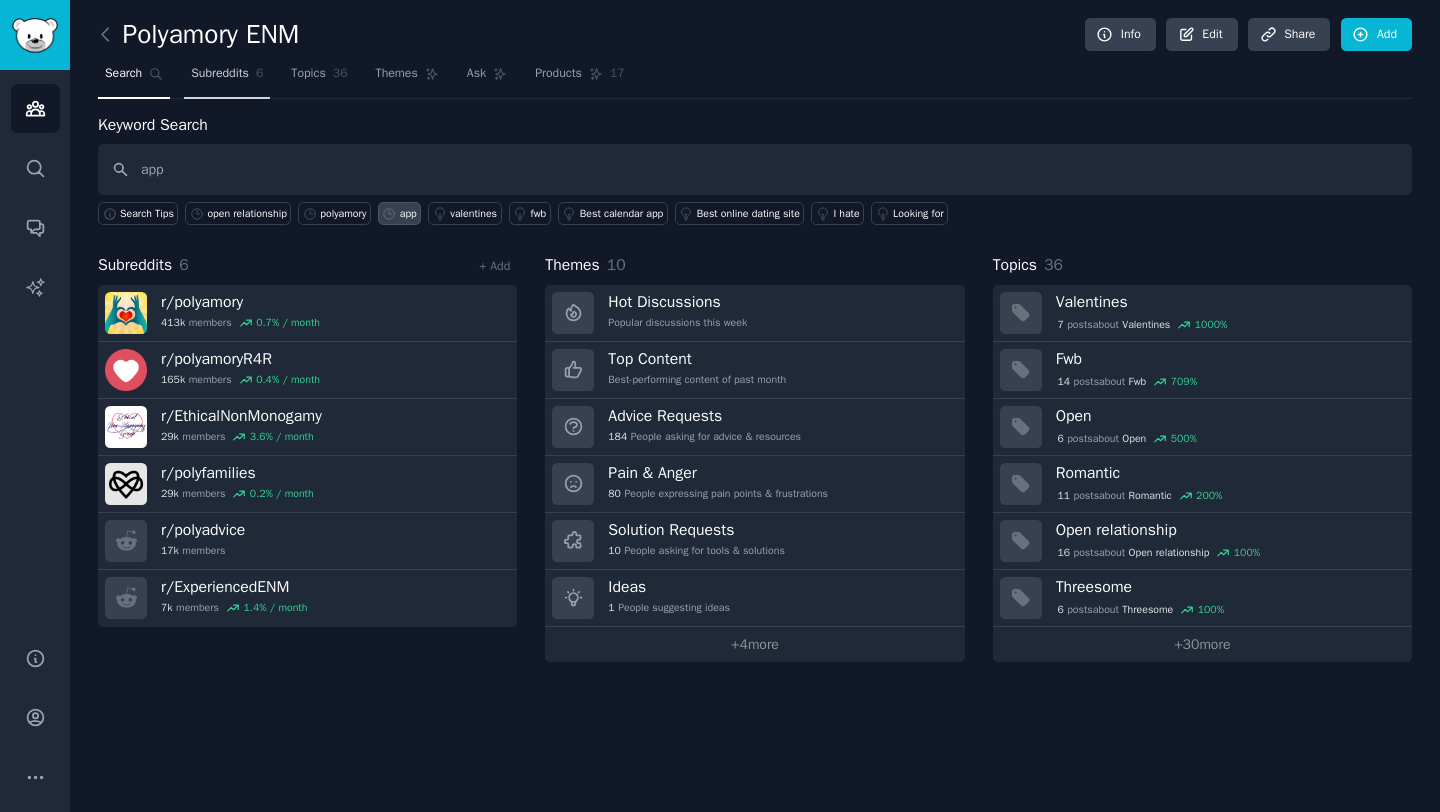 click on "Subreddits" at bounding box center (220, 74) 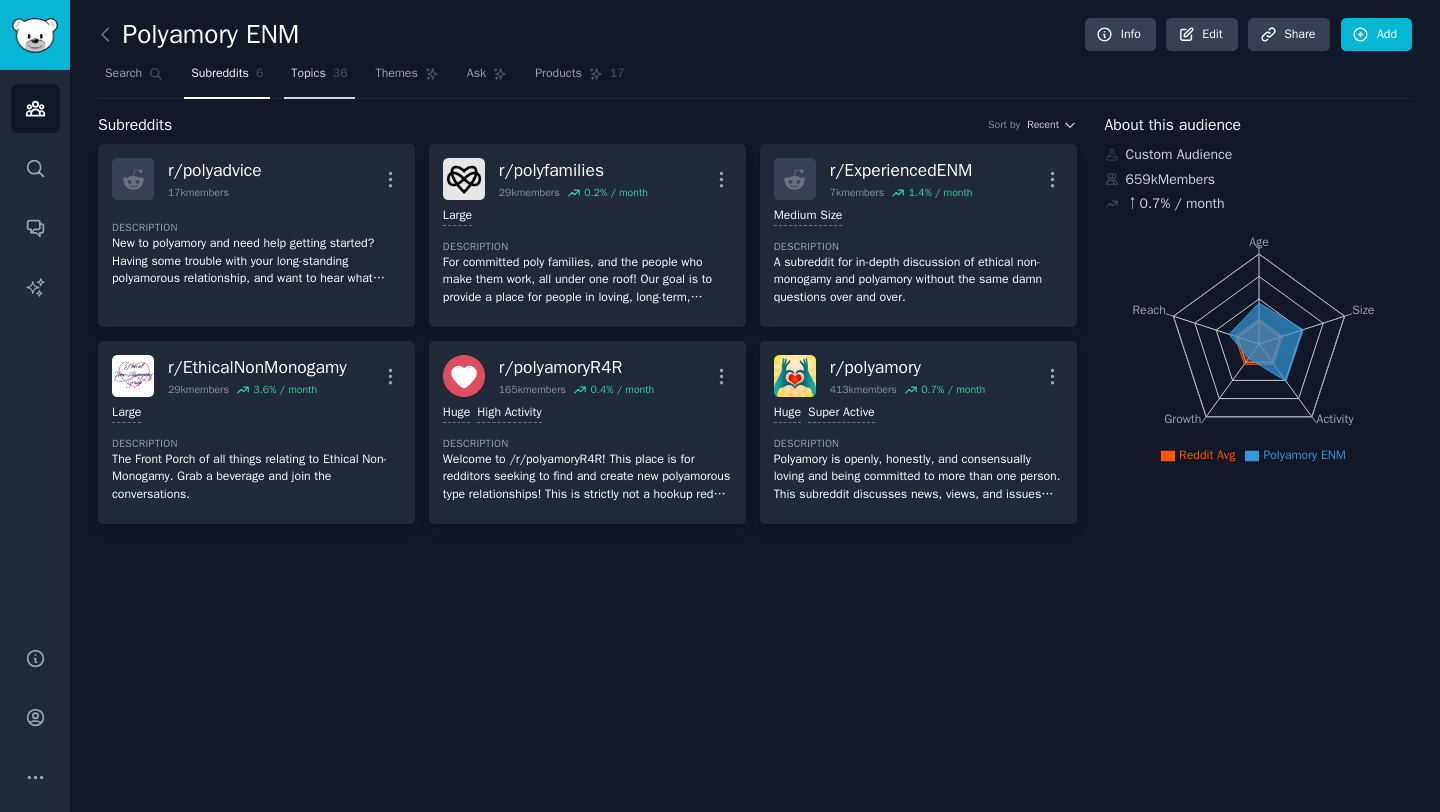 click on "Topics" at bounding box center (308, 74) 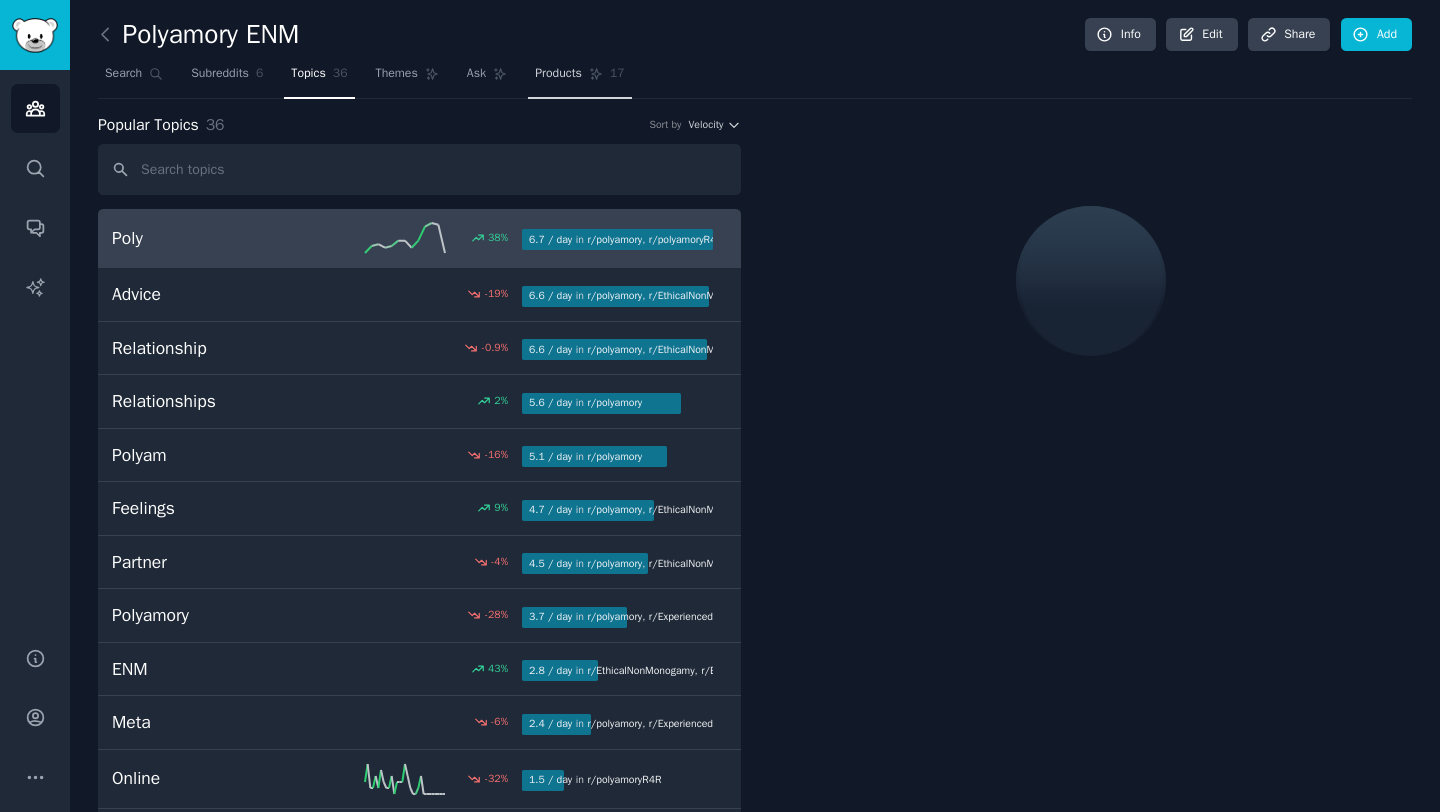 click on "Products 17" at bounding box center [579, 78] 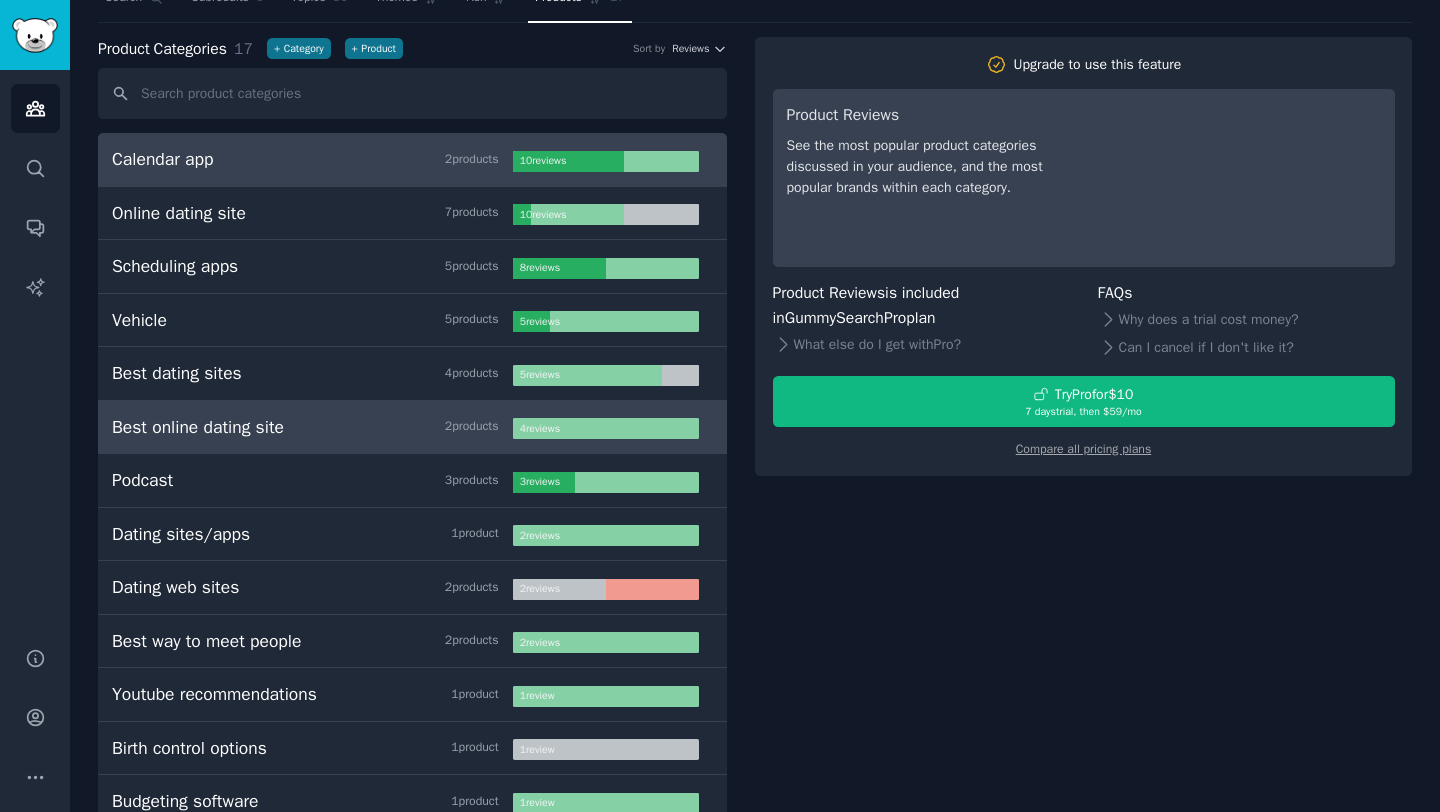 scroll, scrollTop: 88, scrollLeft: 0, axis: vertical 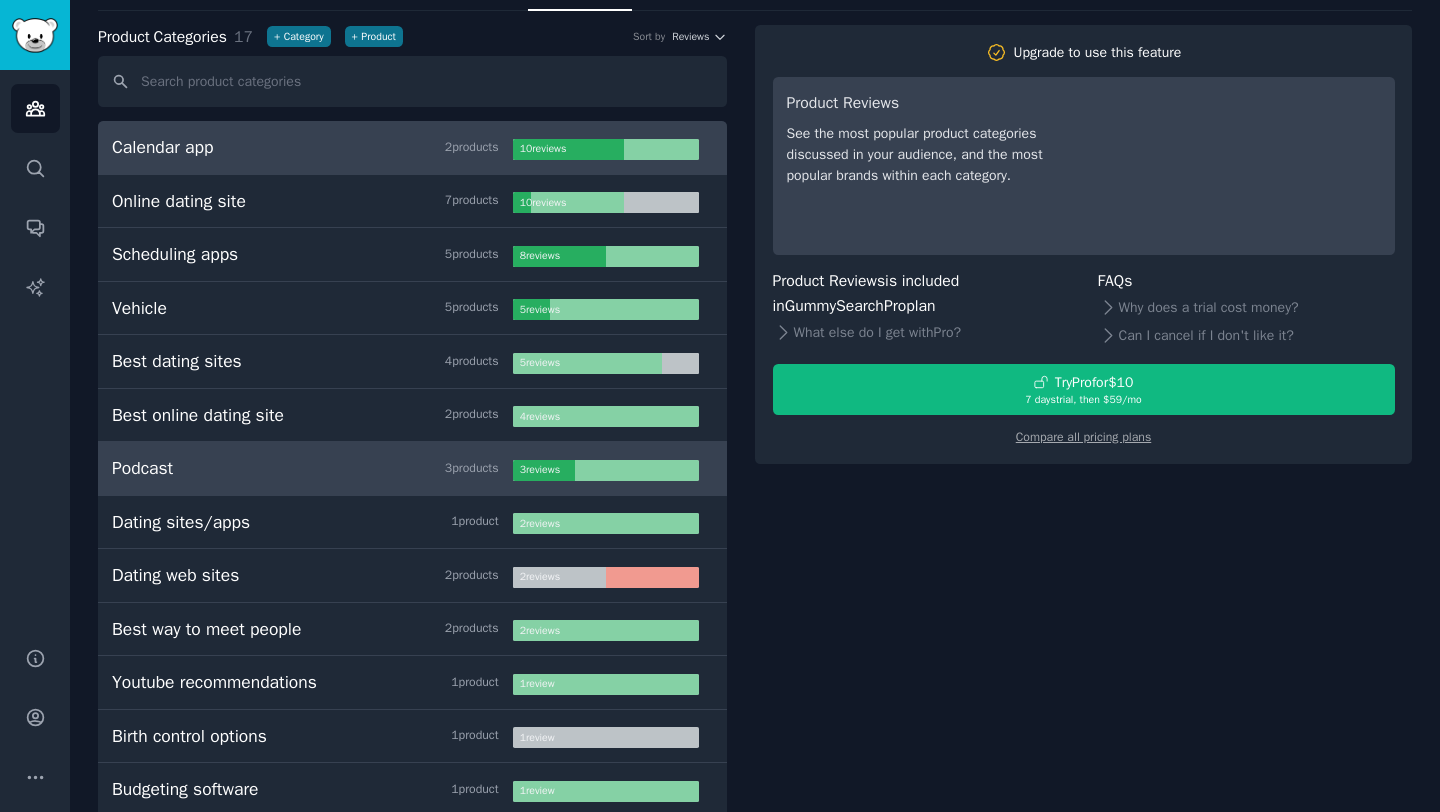 click on "Podcast 3  product s" at bounding box center (312, 468) 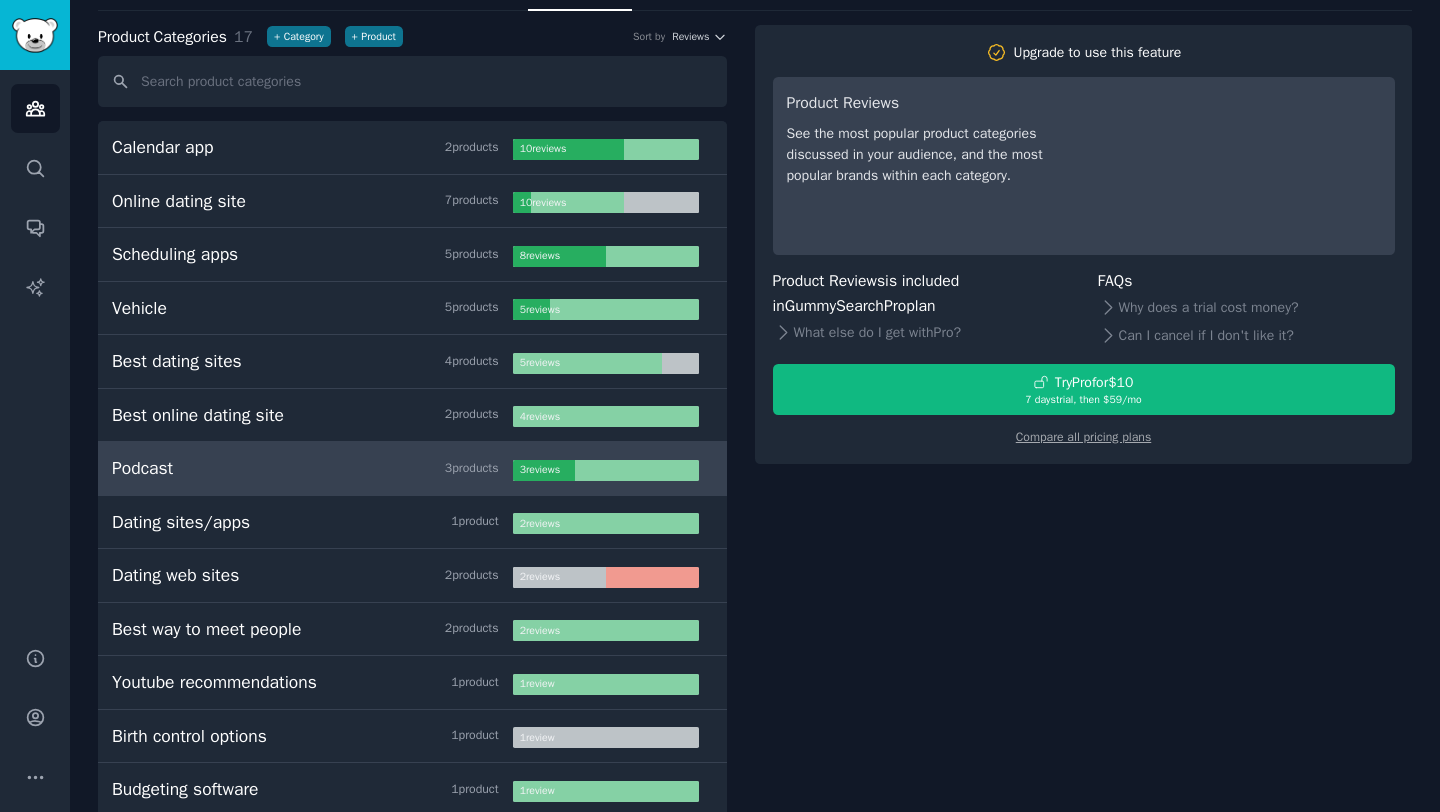 click on "3  product s" at bounding box center [472, 469] 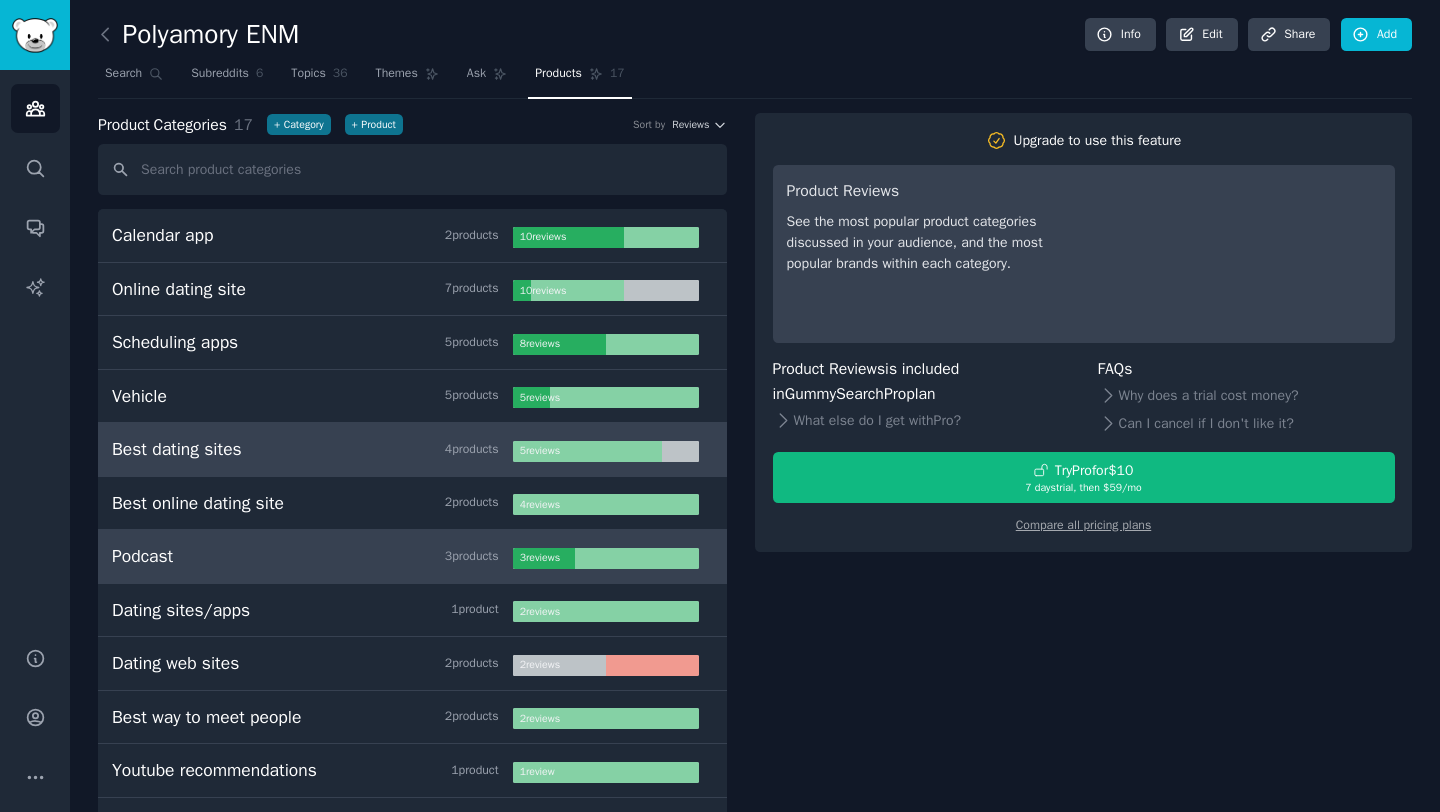 scroll, scrollTop: 2, scrollLeft: 0, axis: vertical 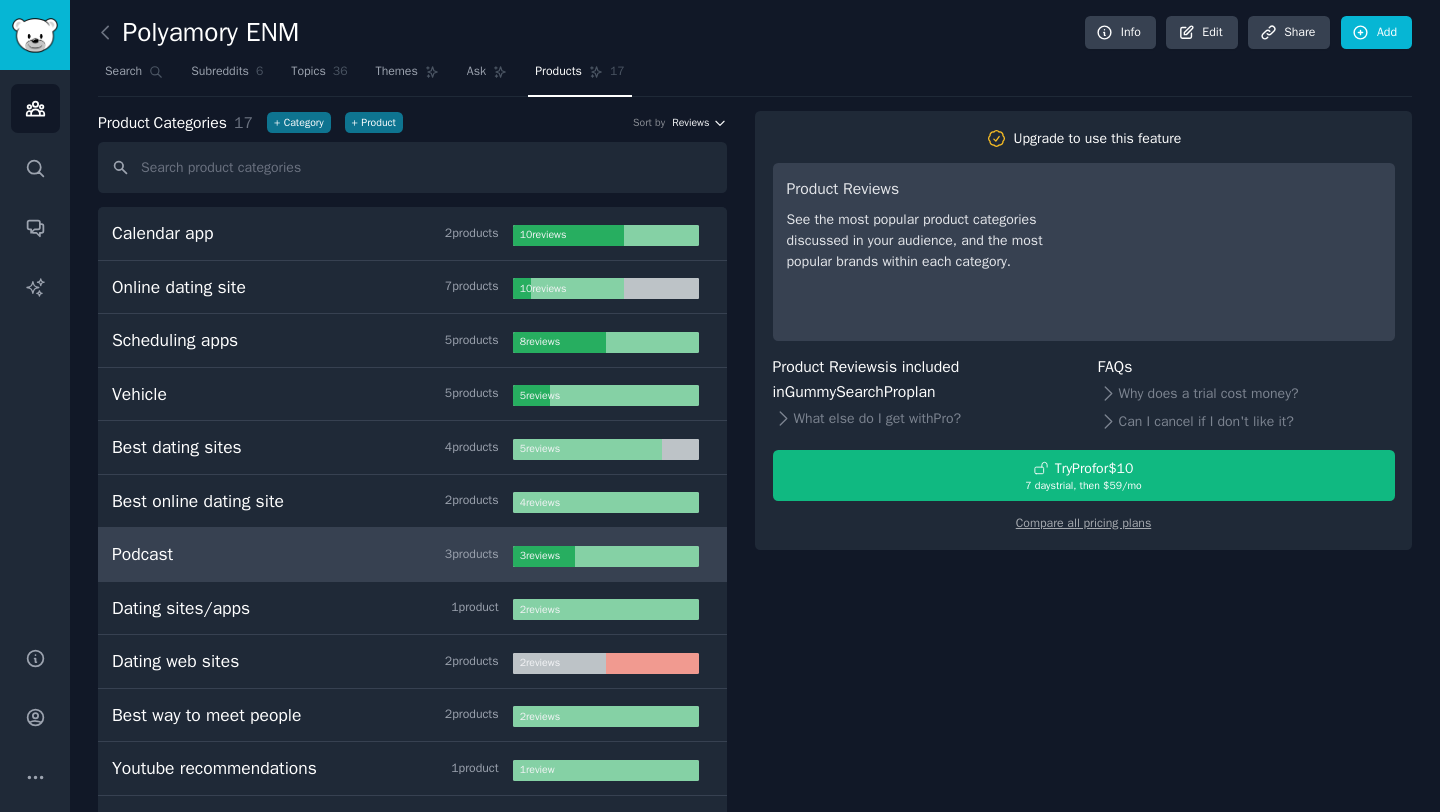 click 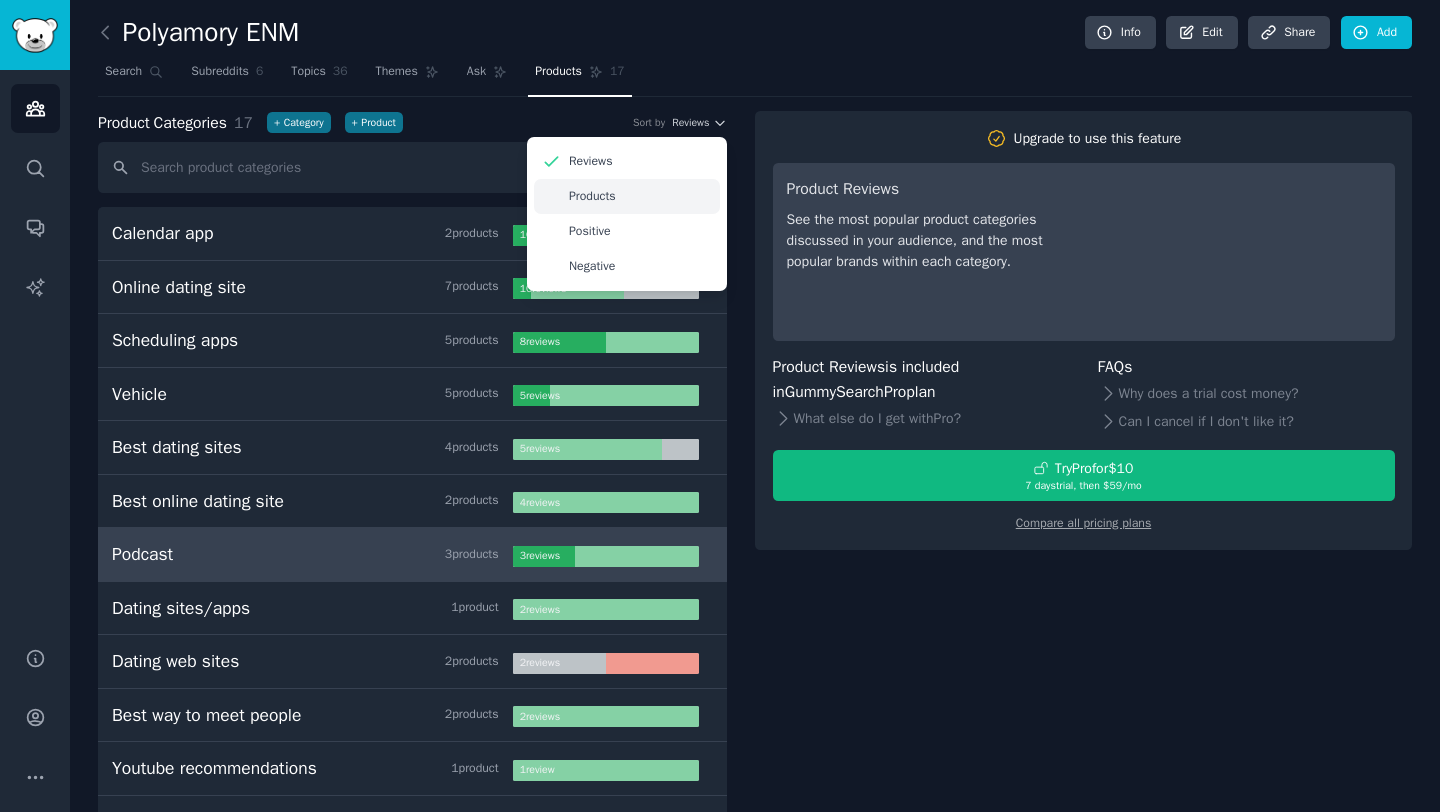click on "Products" at bounding box center [627, 196] 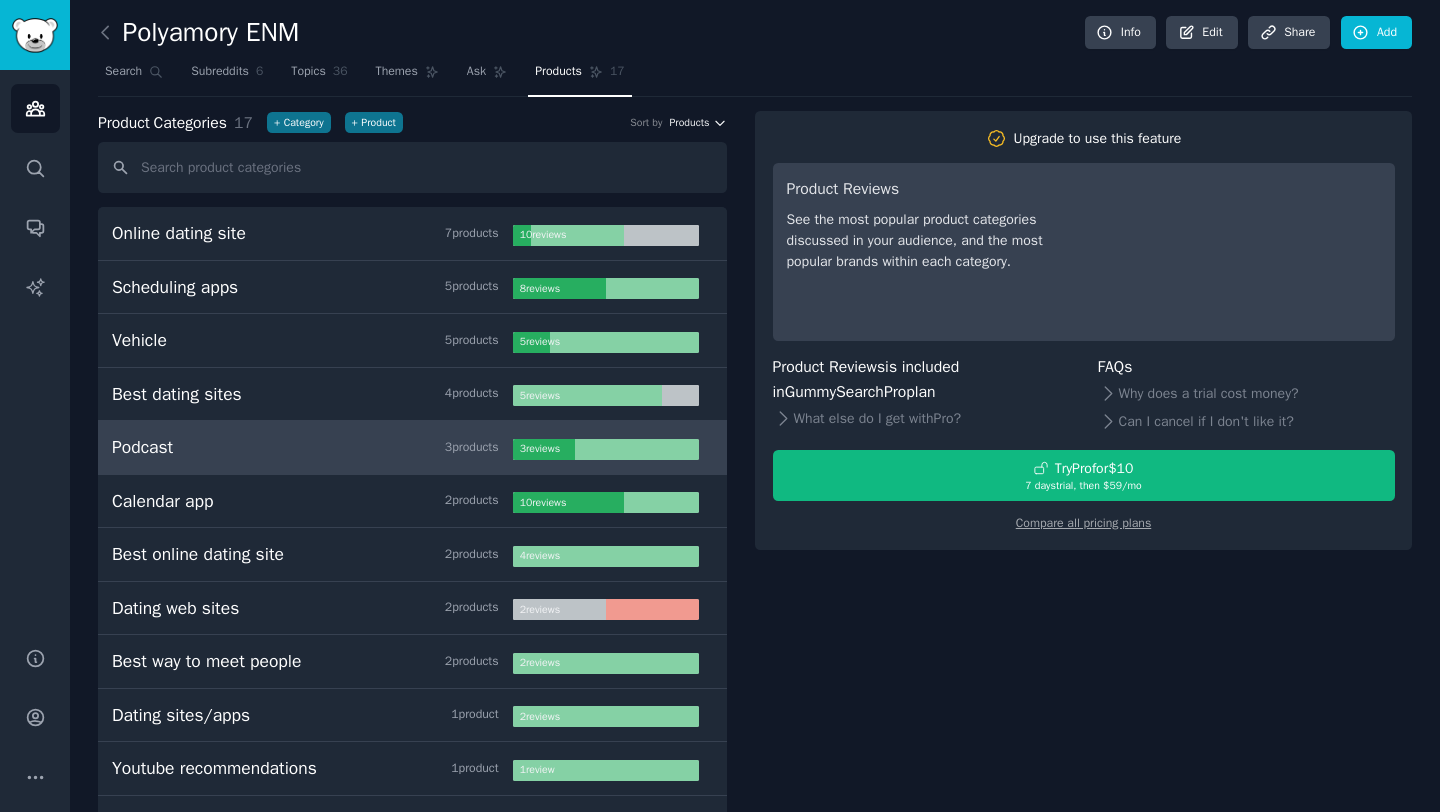 click on "Products" at bounding box center (689, 123) 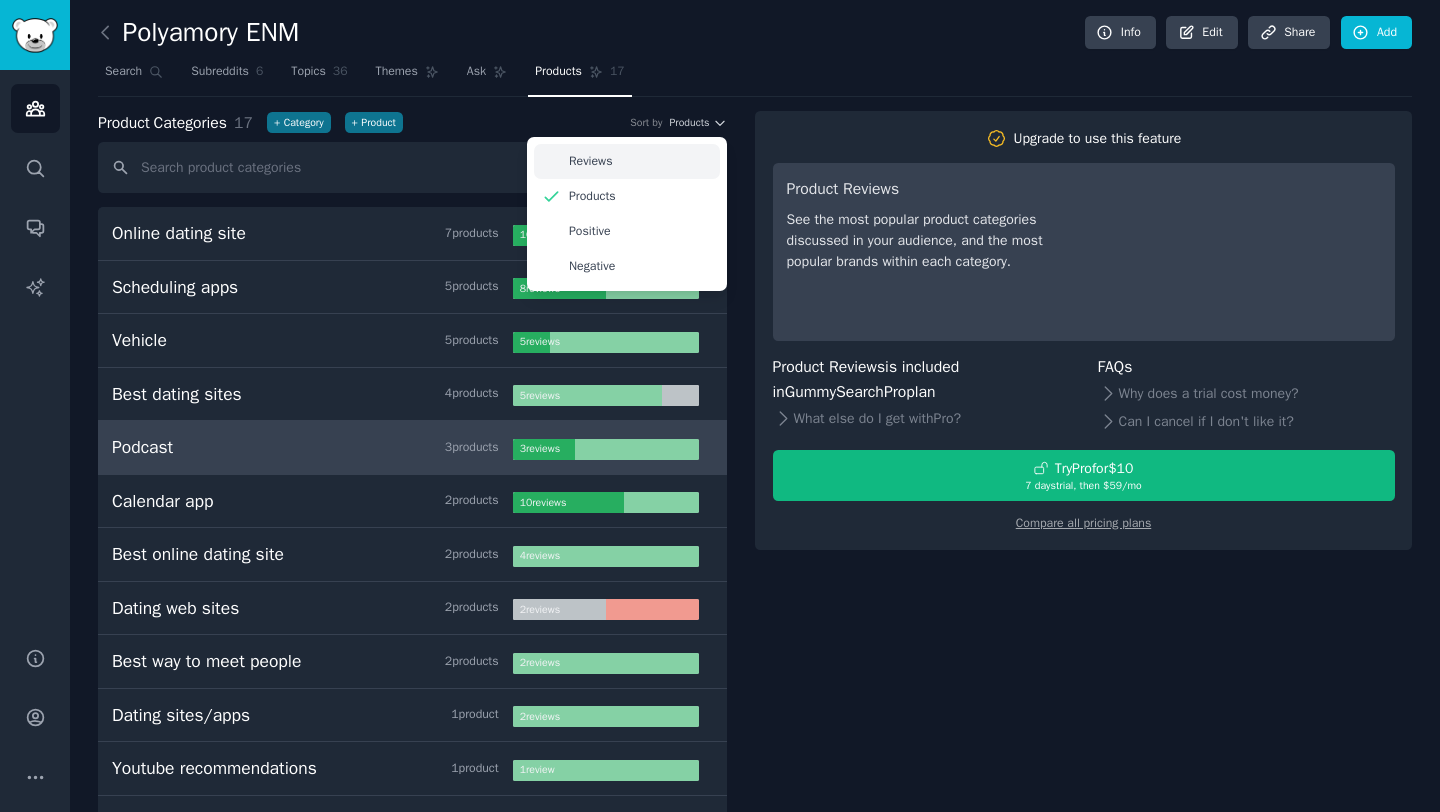 click on "Reviews" at bounding box center [627, 161] 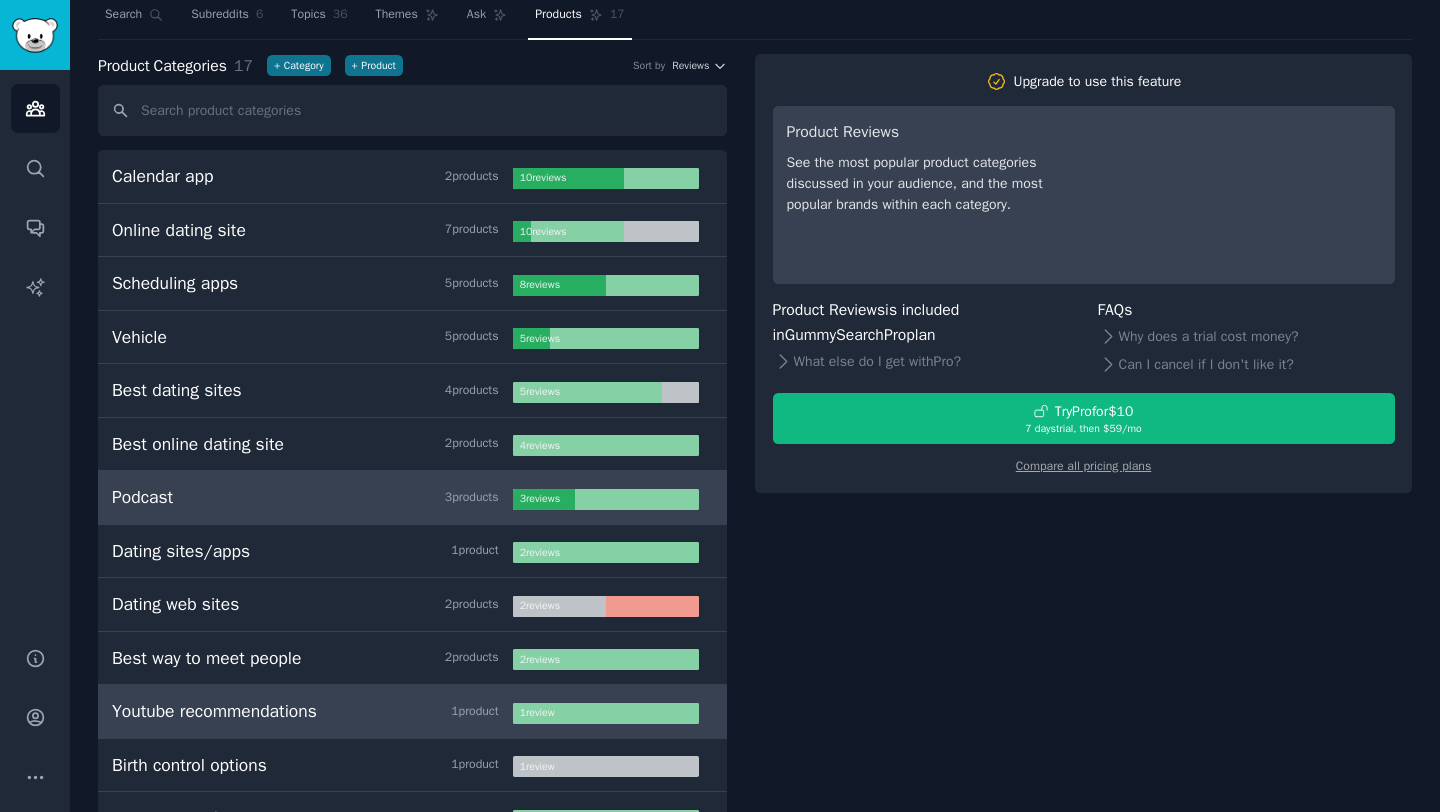 scroll, scrollTop: 0, scrollLeft: 0, axis: both 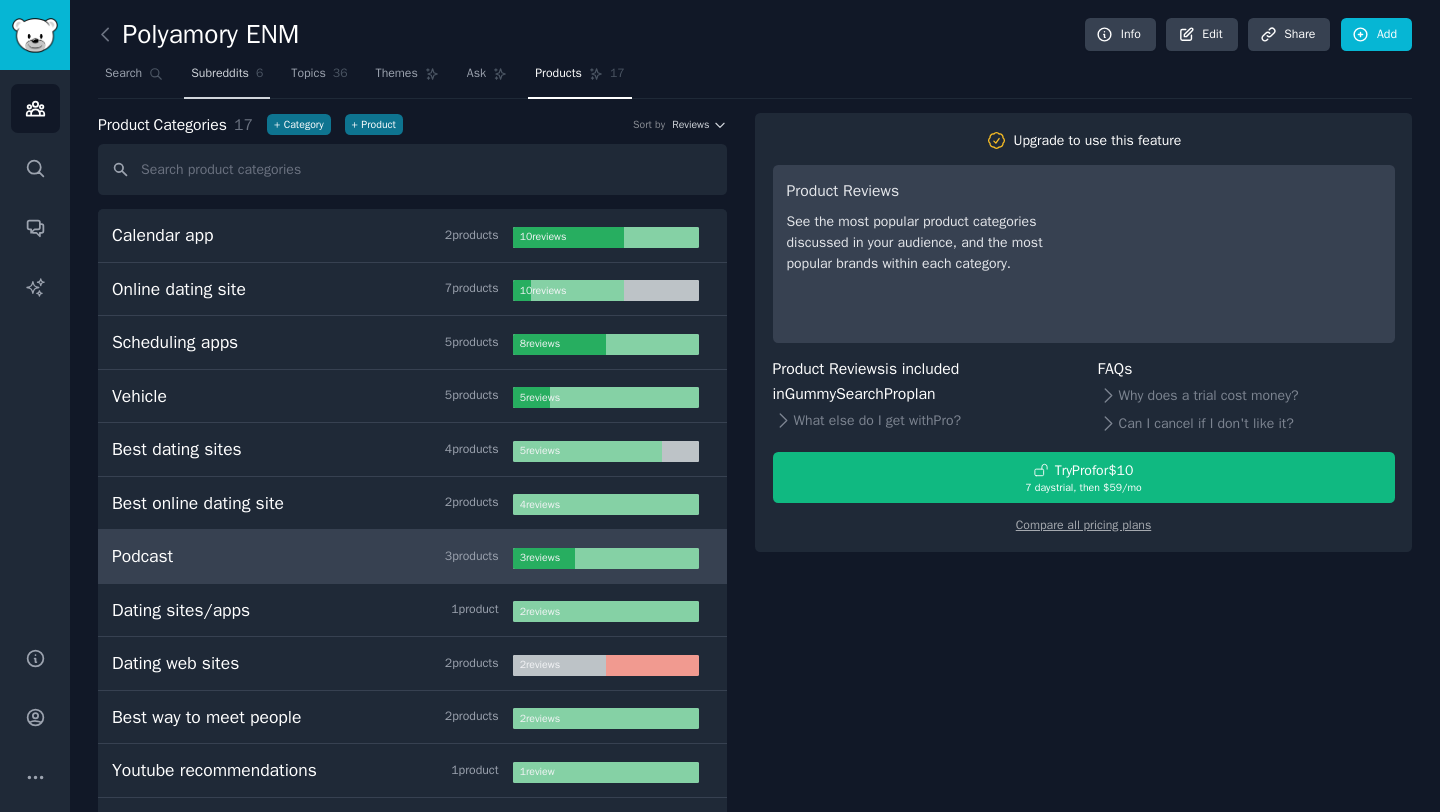 click on "Subreddits" at bounding box center (220, 74) 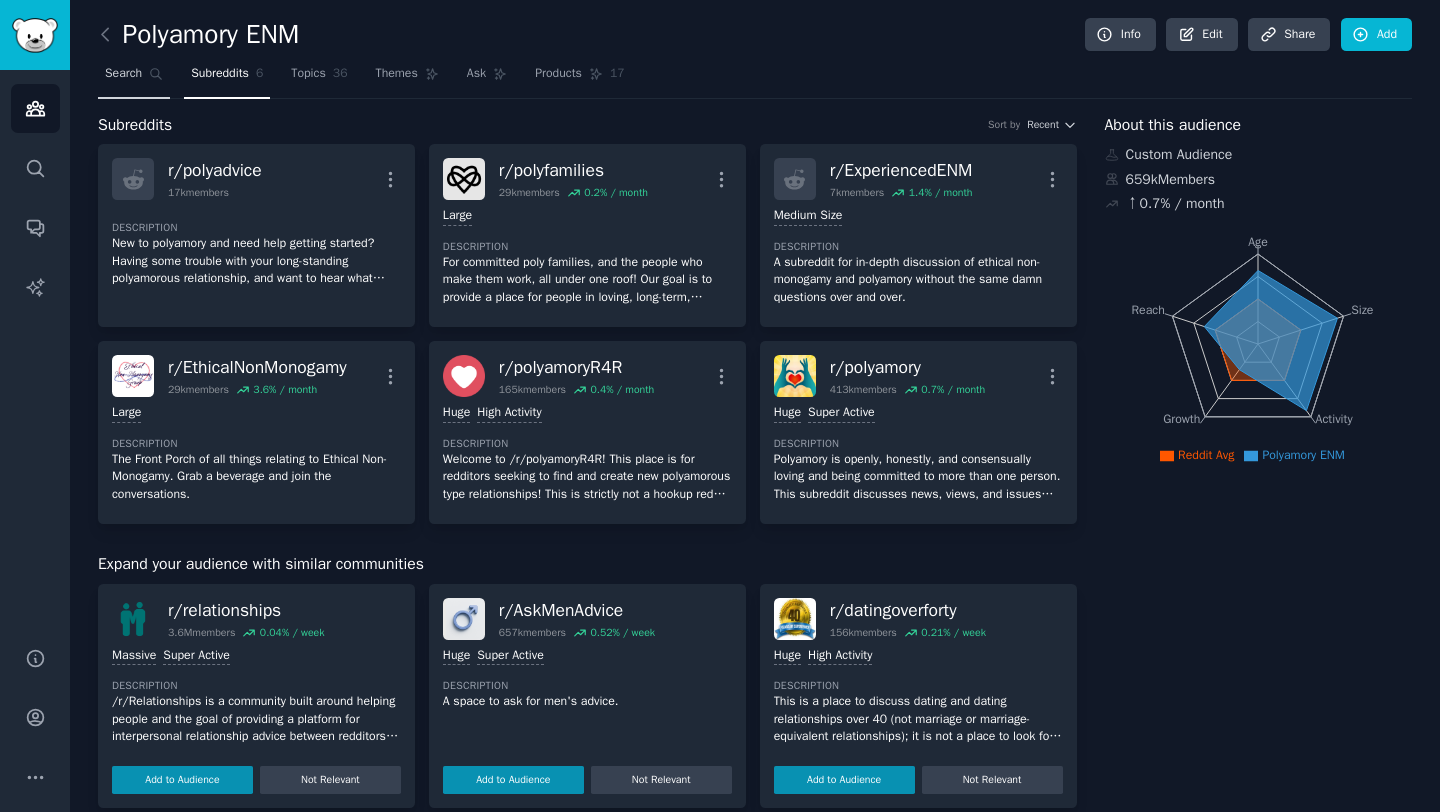 click on "Search" at bounding box center [123, 74] 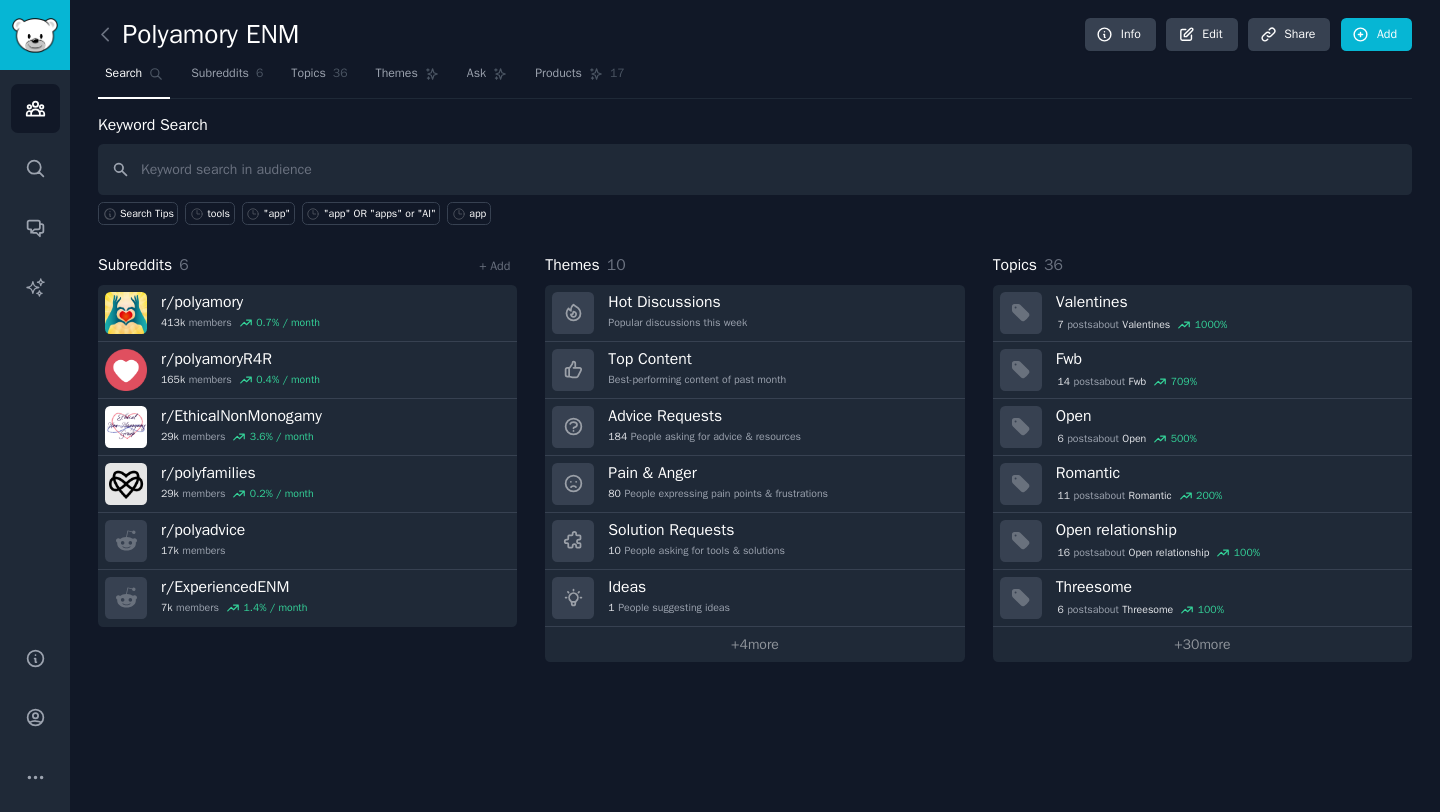 click at bounding box center (755, 169) 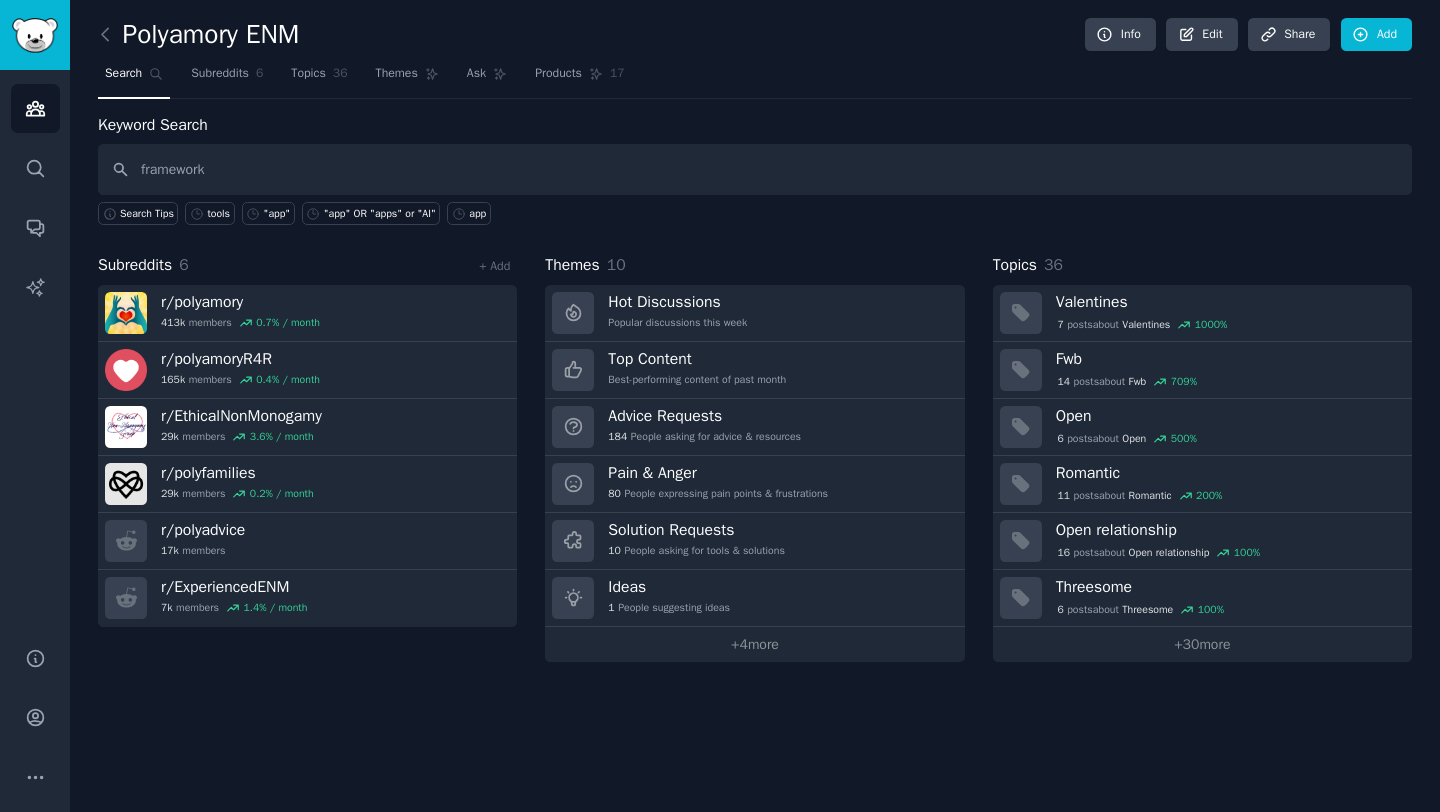 type on "framework" 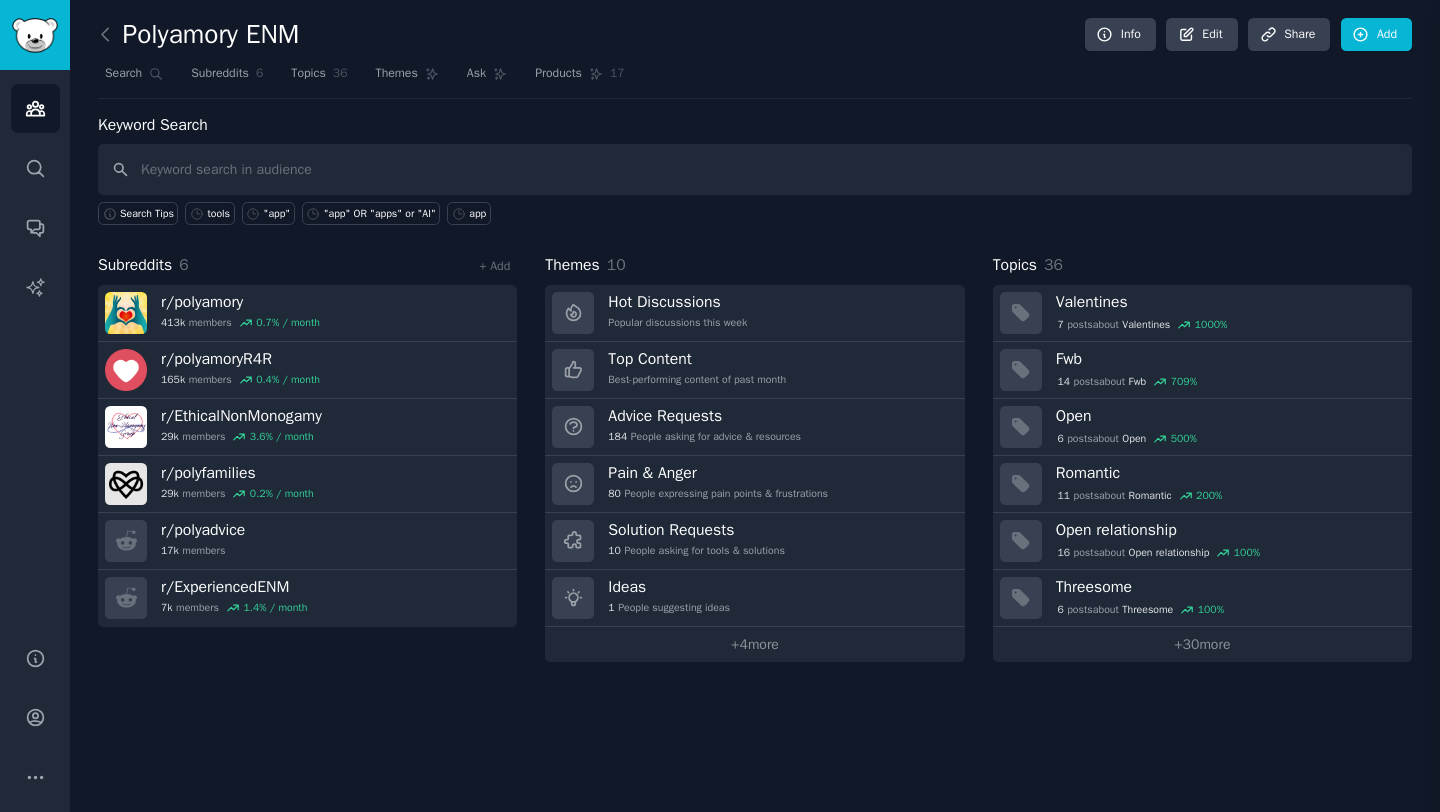type 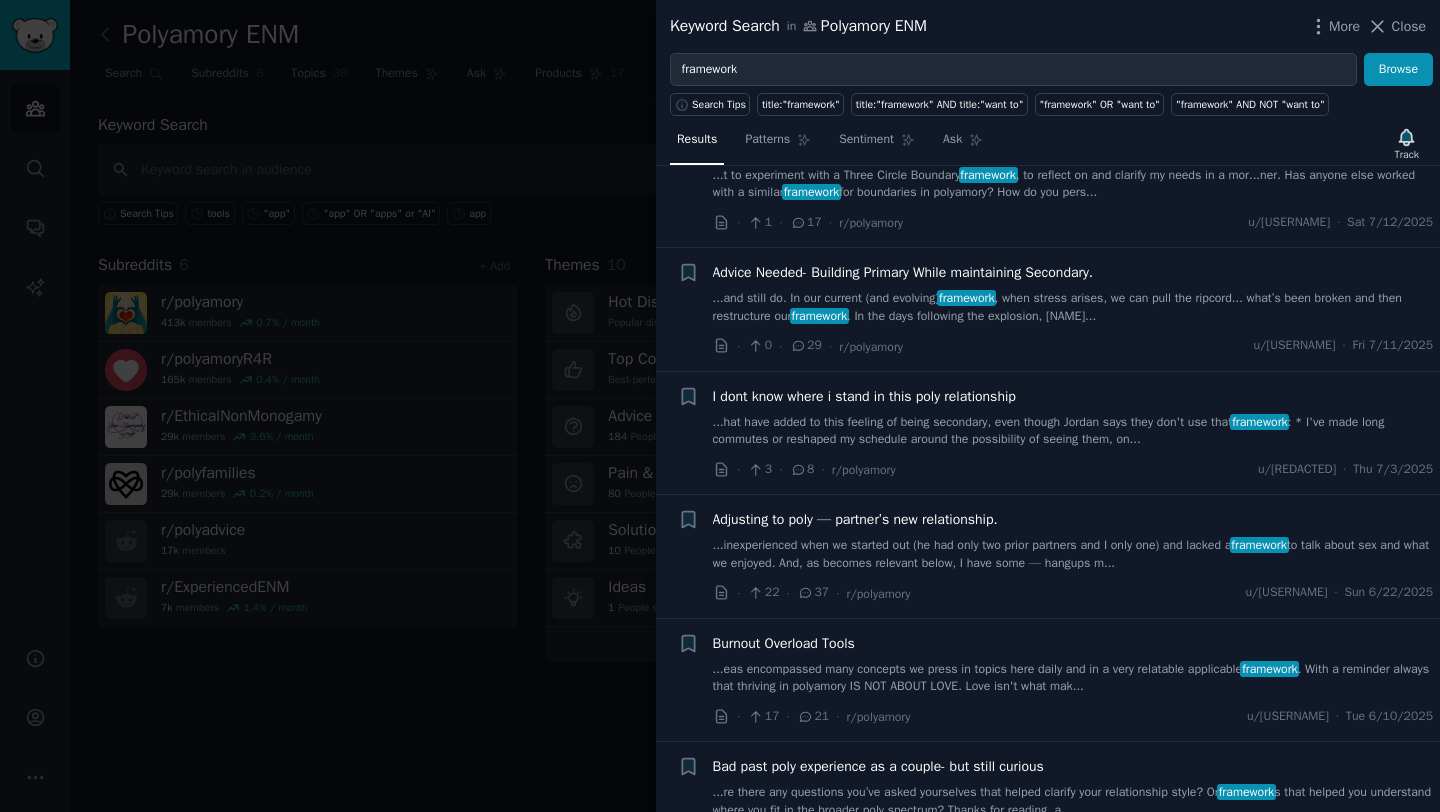 scroll, scrollTop: 853, scrollLeft: 0, axis: vertical 